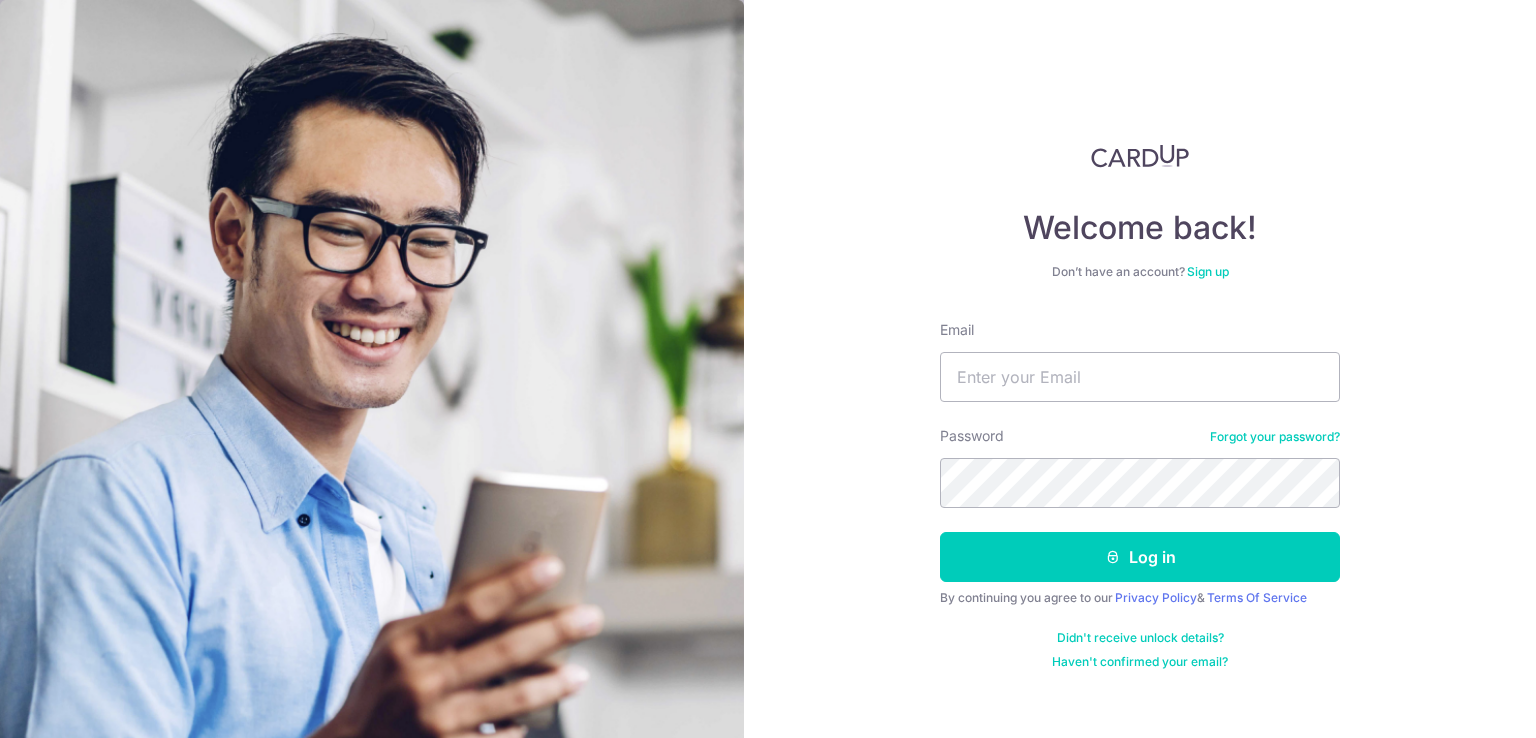 scroll, scrollTop: 0, scrollLeft: 0, axis: both 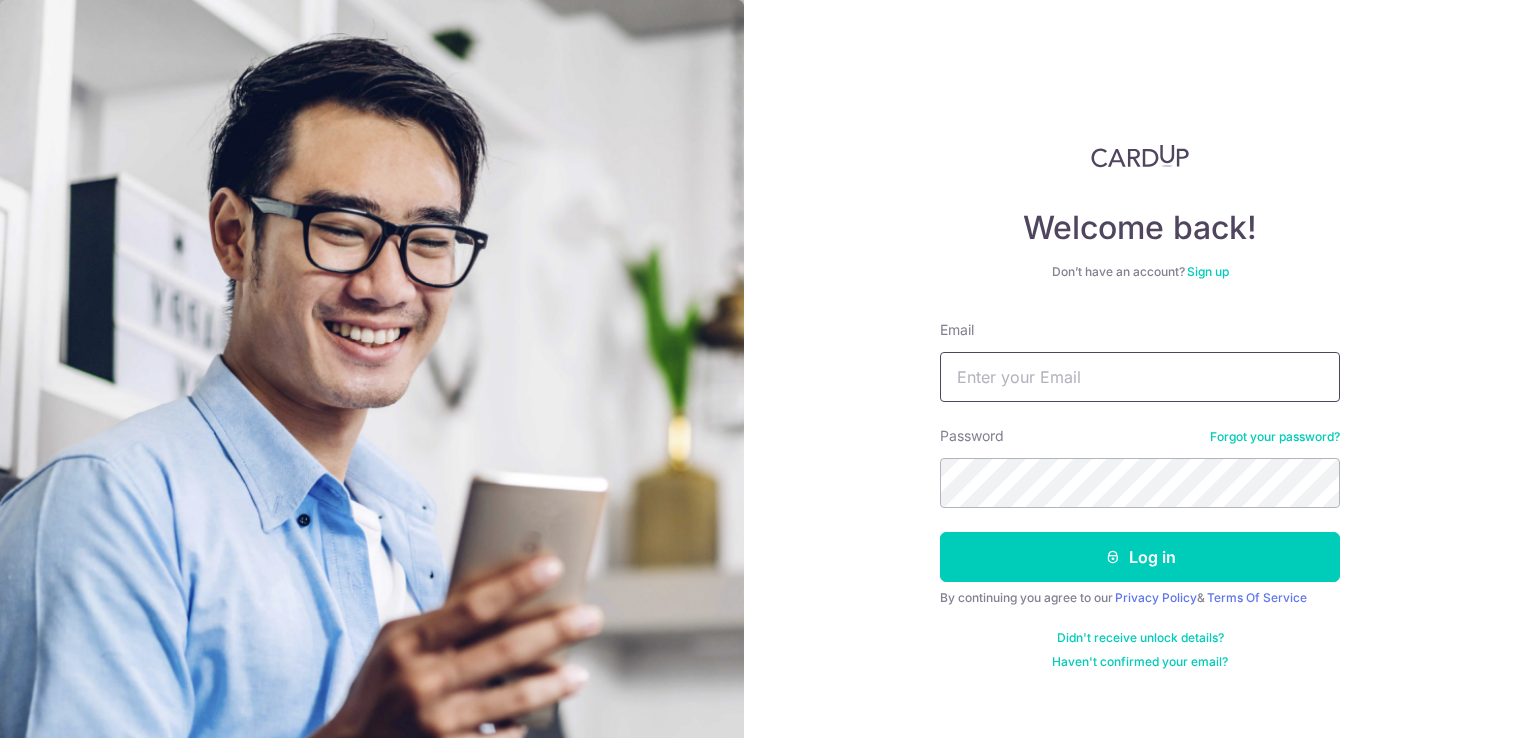 click on "Email" at bounding box center (1140, 377) 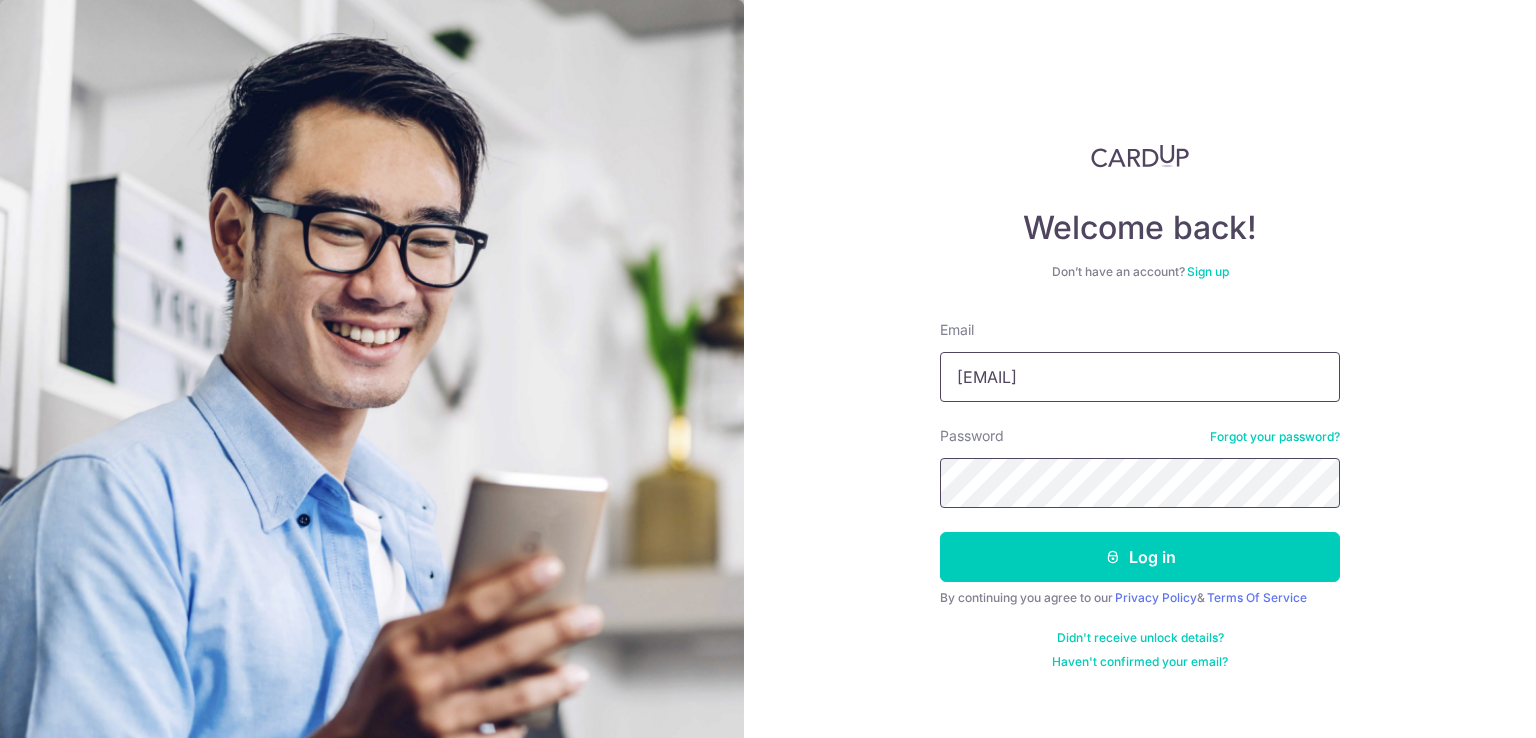 click on "Log in" at bounding box center (1140, 557) 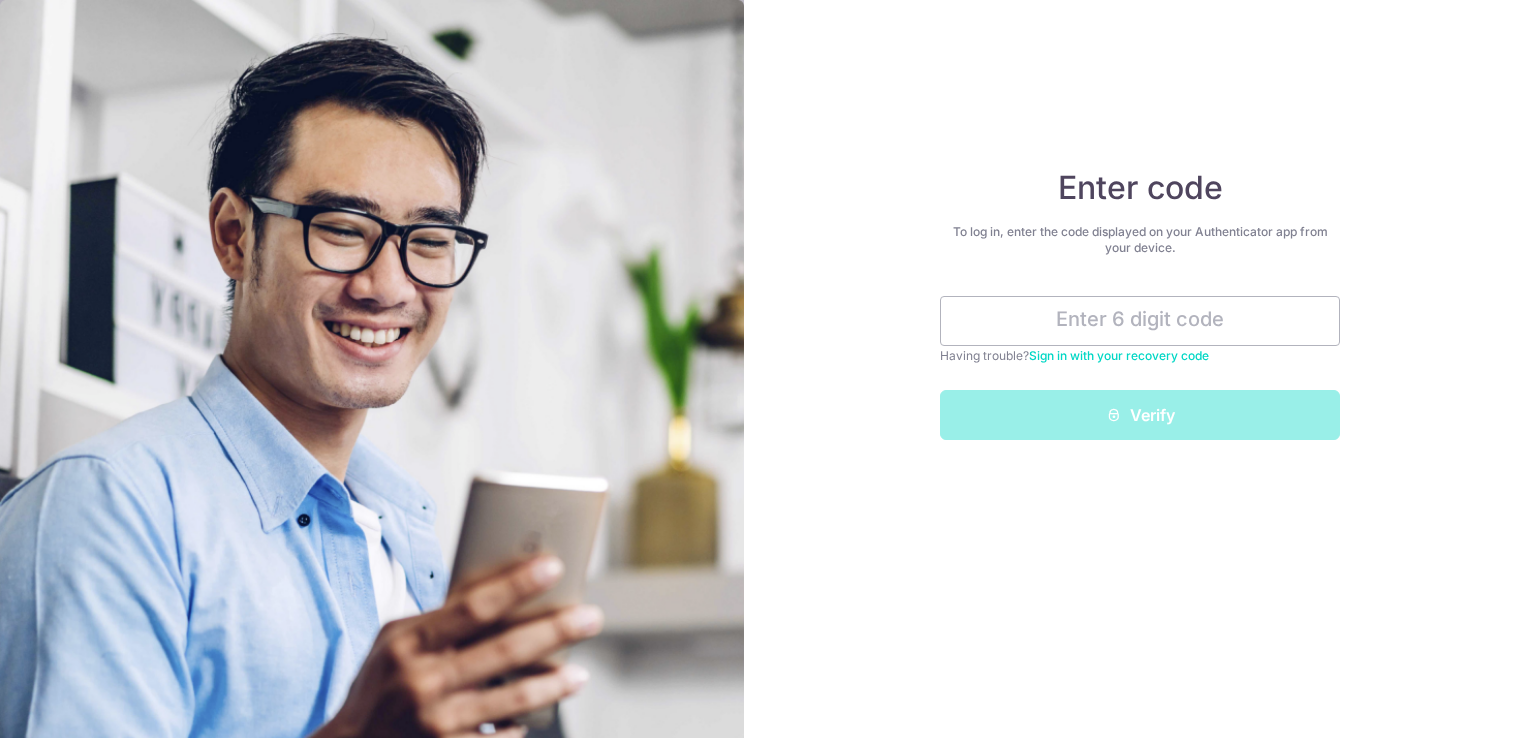 scroll, scrollTop: 0, scrollLeft: 0, axis: both 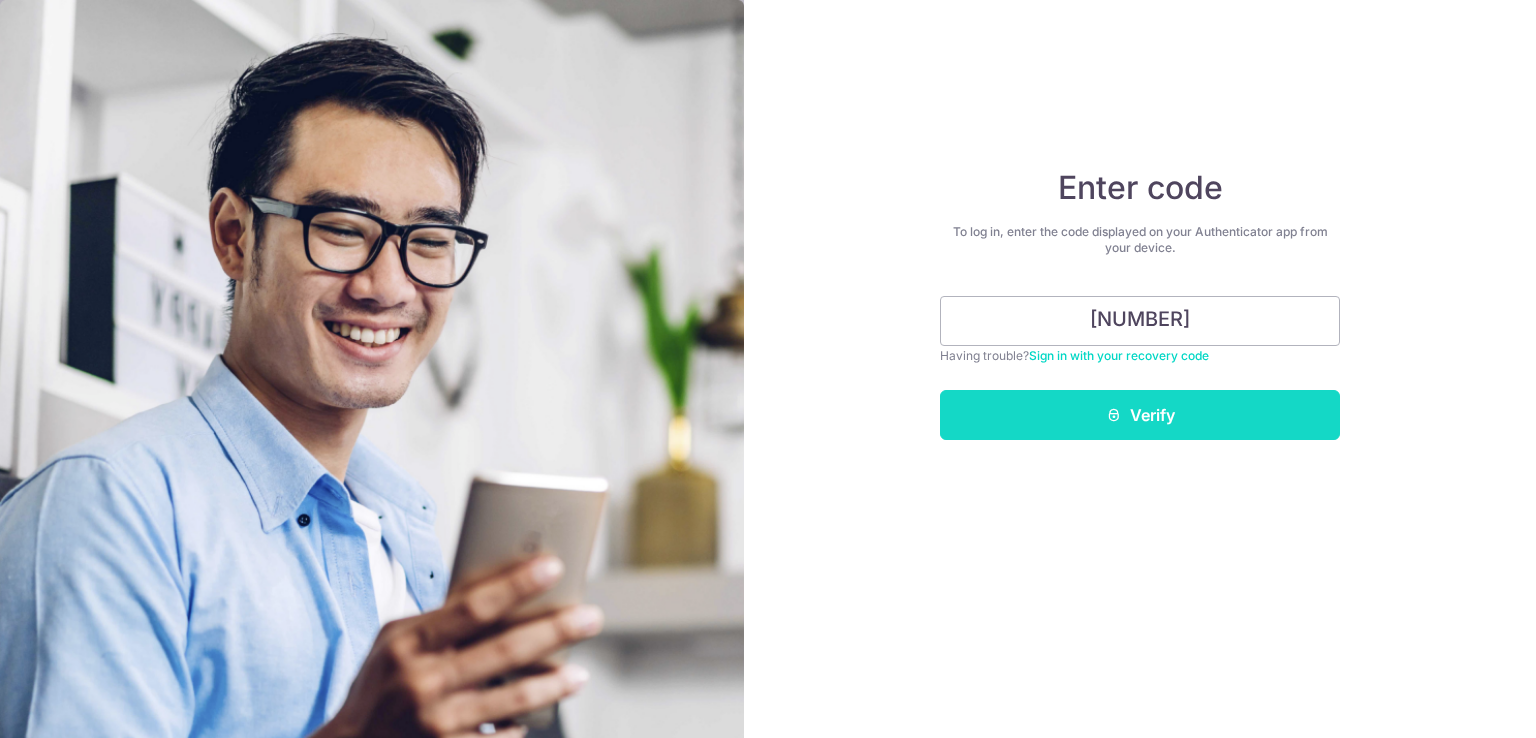 type on "380965" 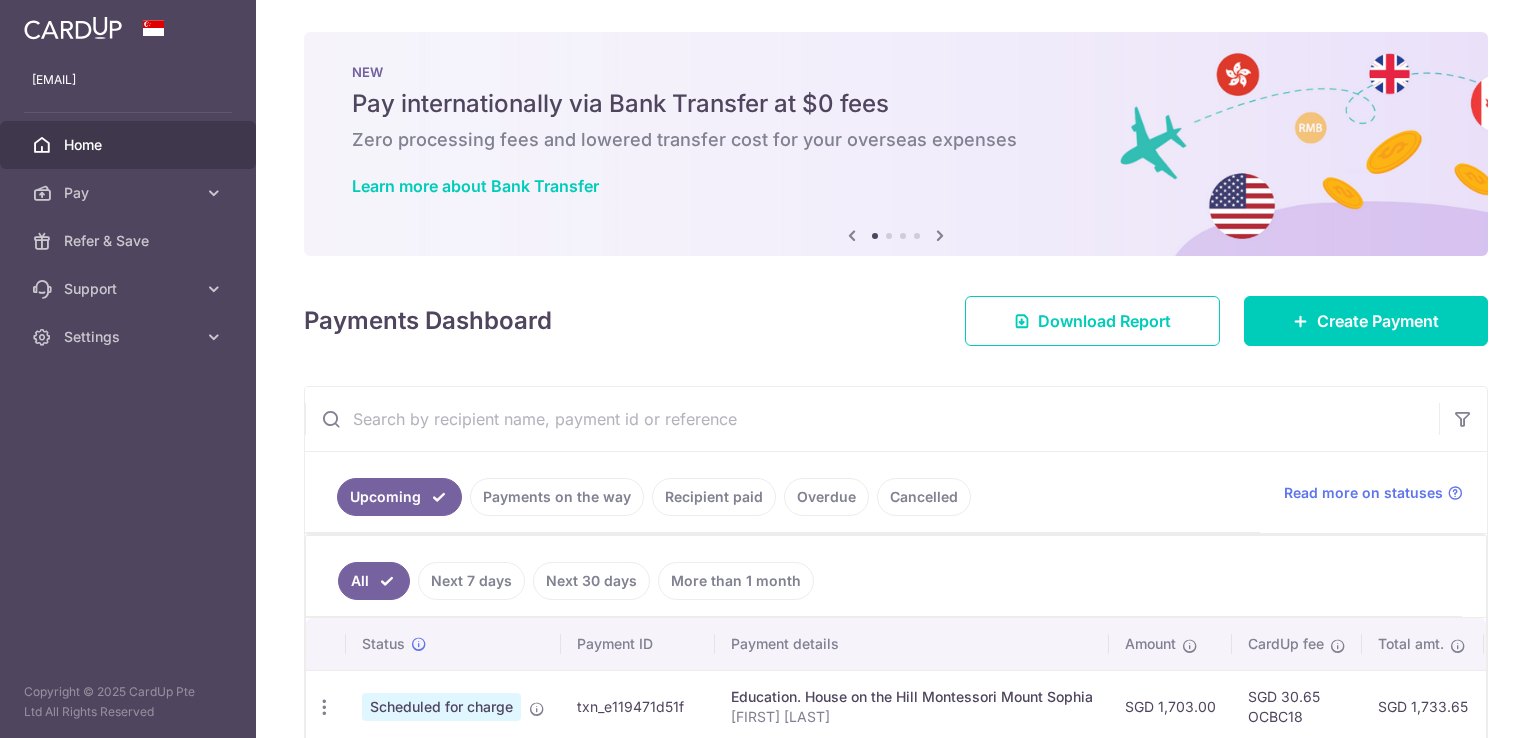 scroll, scrollTop: 0, scrollLeft: 0, axis: both 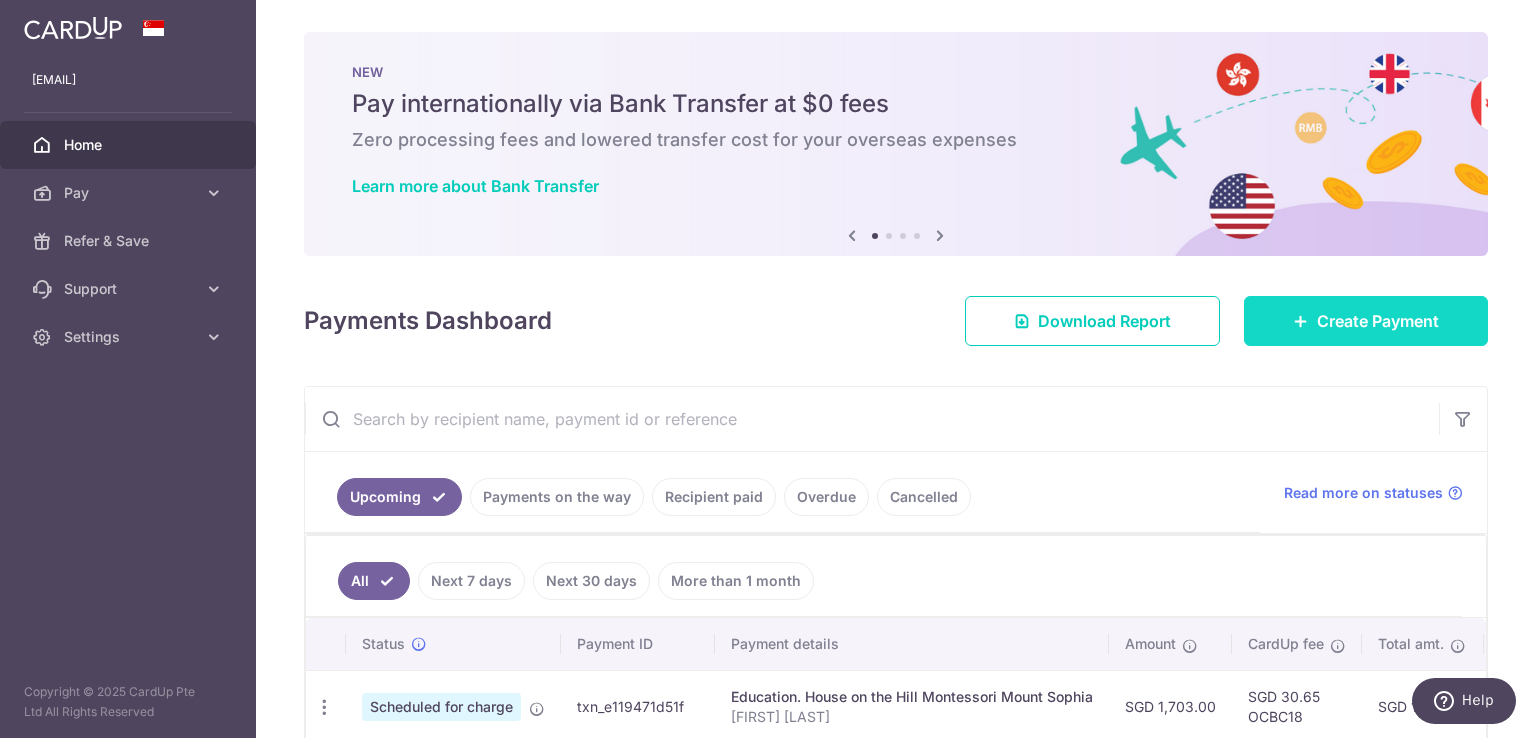 click at bounding box center (1301, 321) 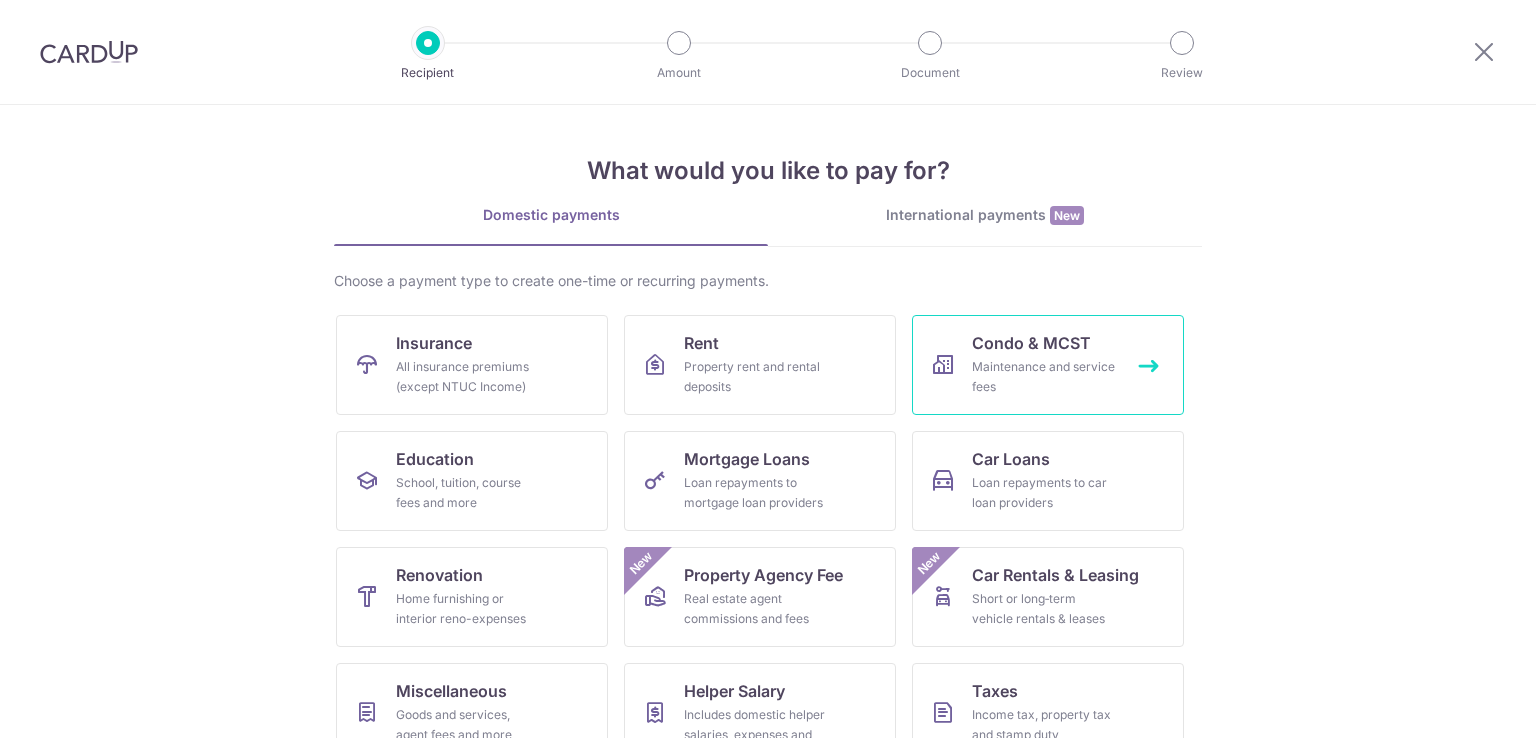scroll, scrollTop: 0, scrollLeft: 0, axis: both 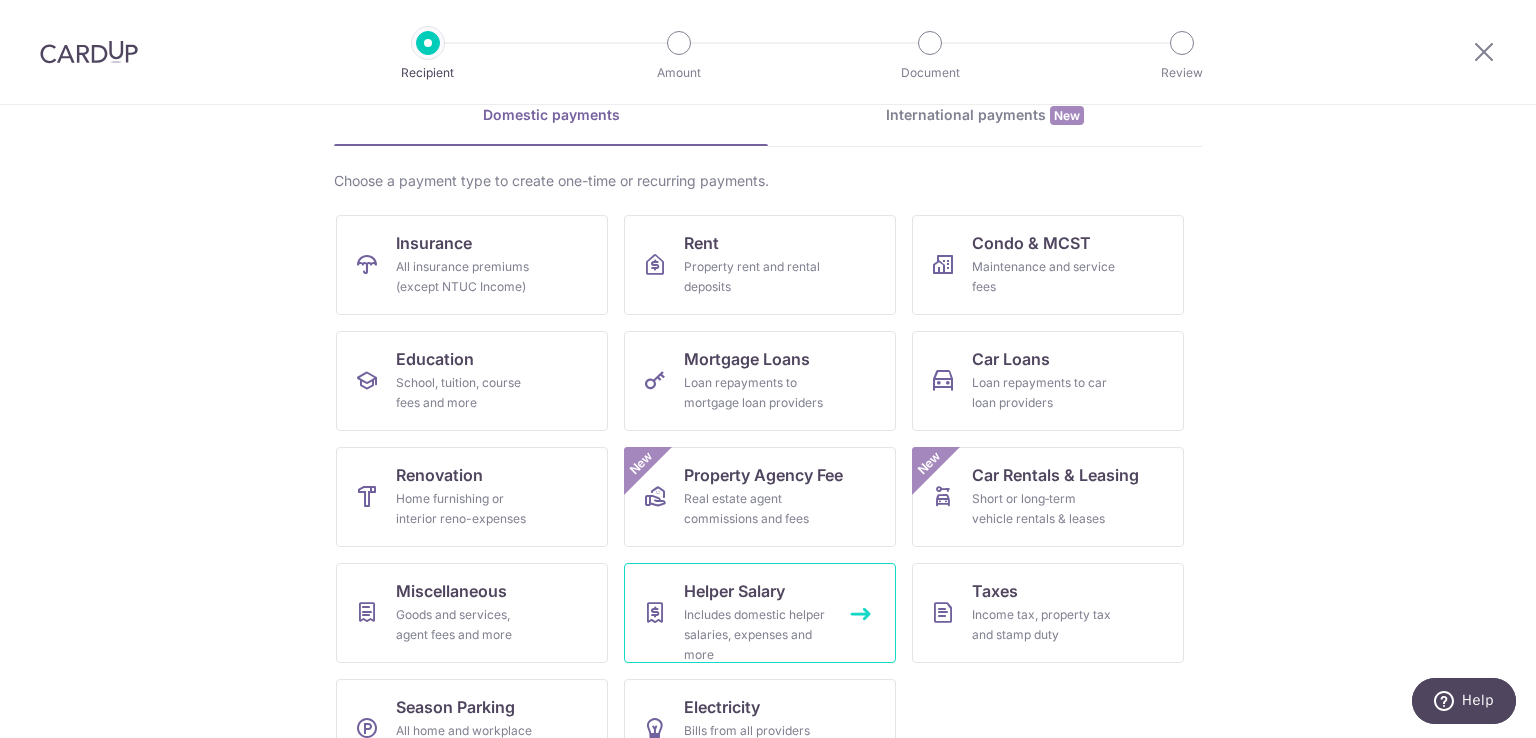 click on "Helper Salary Includes domestic helper salaries, expenses and more" at bounding box center [760, 613] 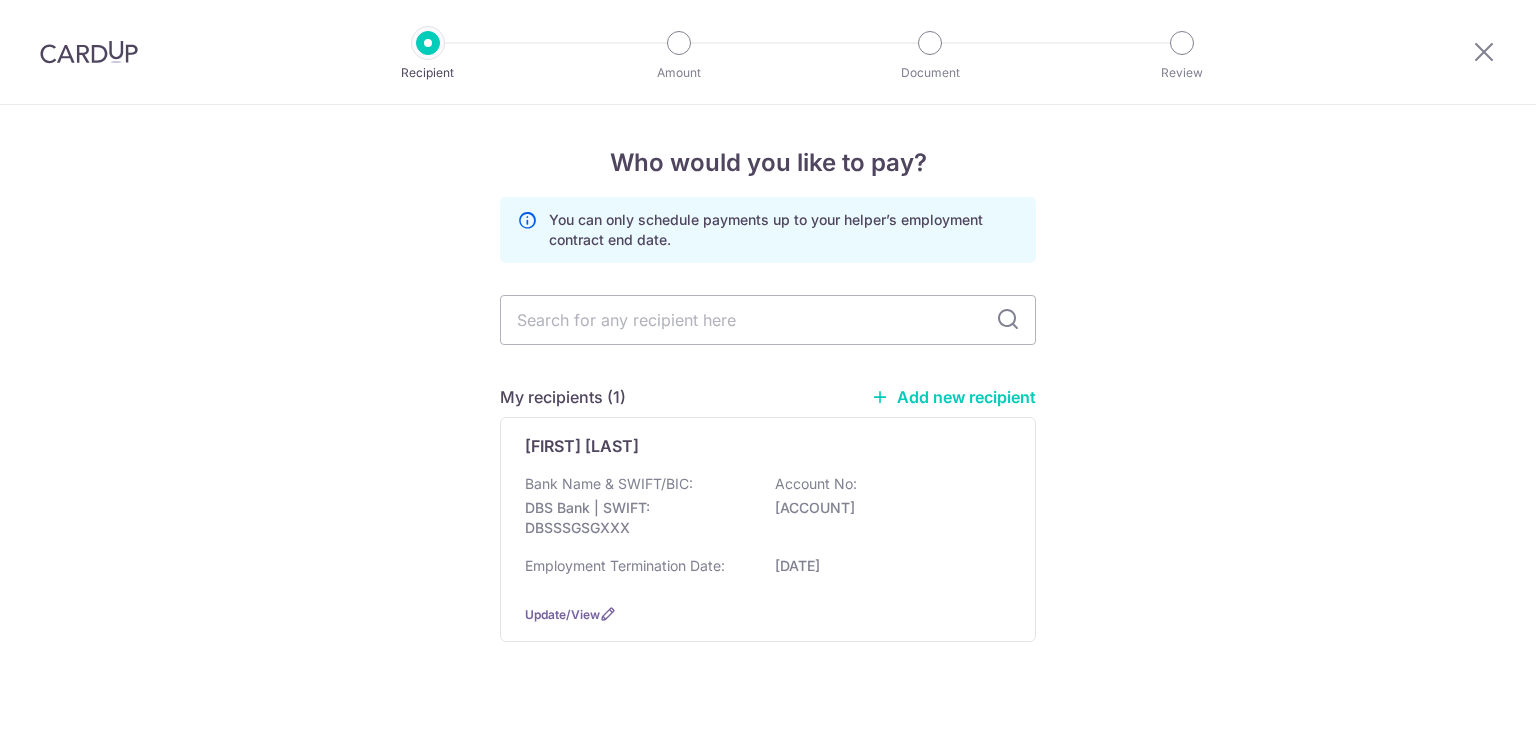 scroll, scrollTop: 0, scrollLeft: 0, axis: both 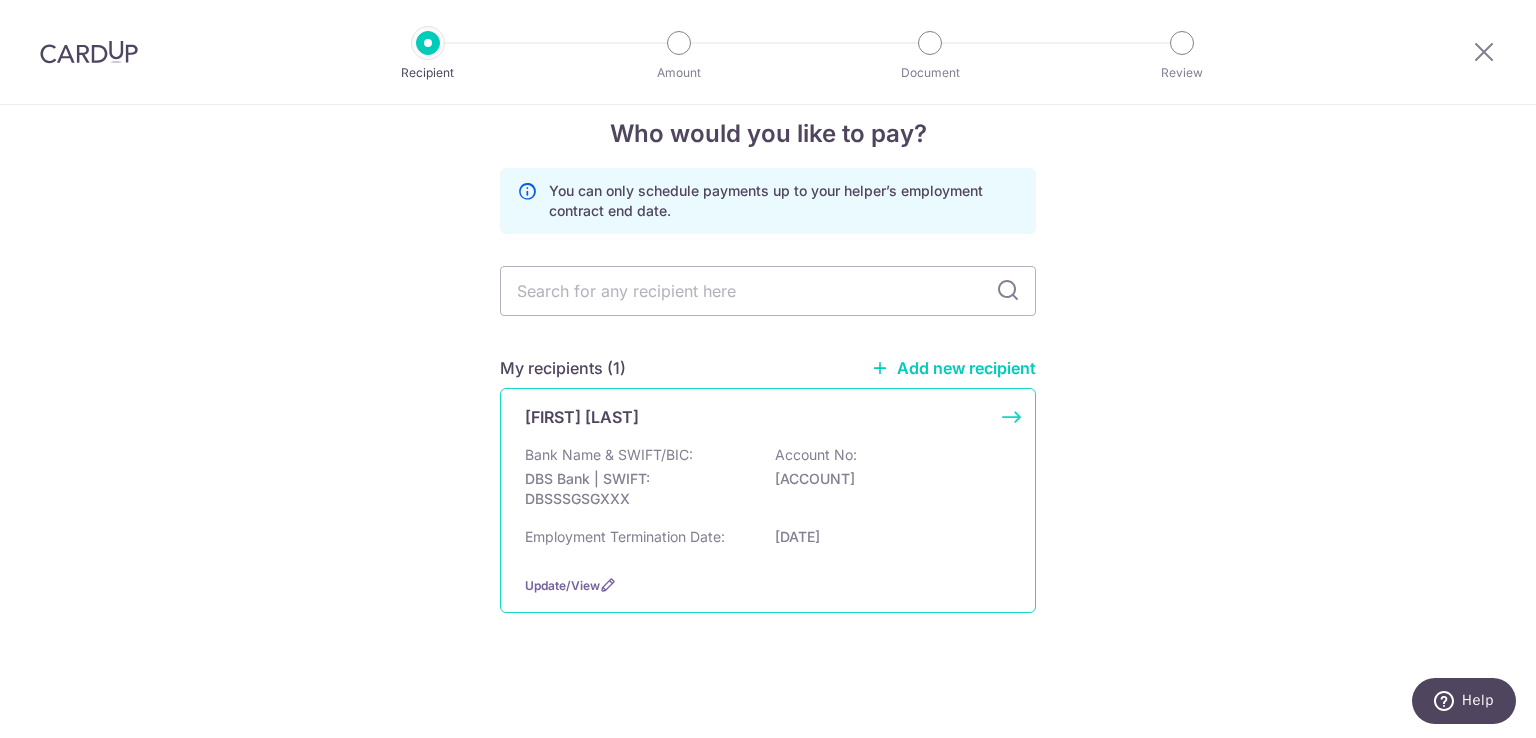 click on "Bank Name & SWIFT/BIC:
DBS Bank | SWIFT: DBSSSGSGXXX
Account No:
[ACCOUNT]" at bounding box center (768, 482) 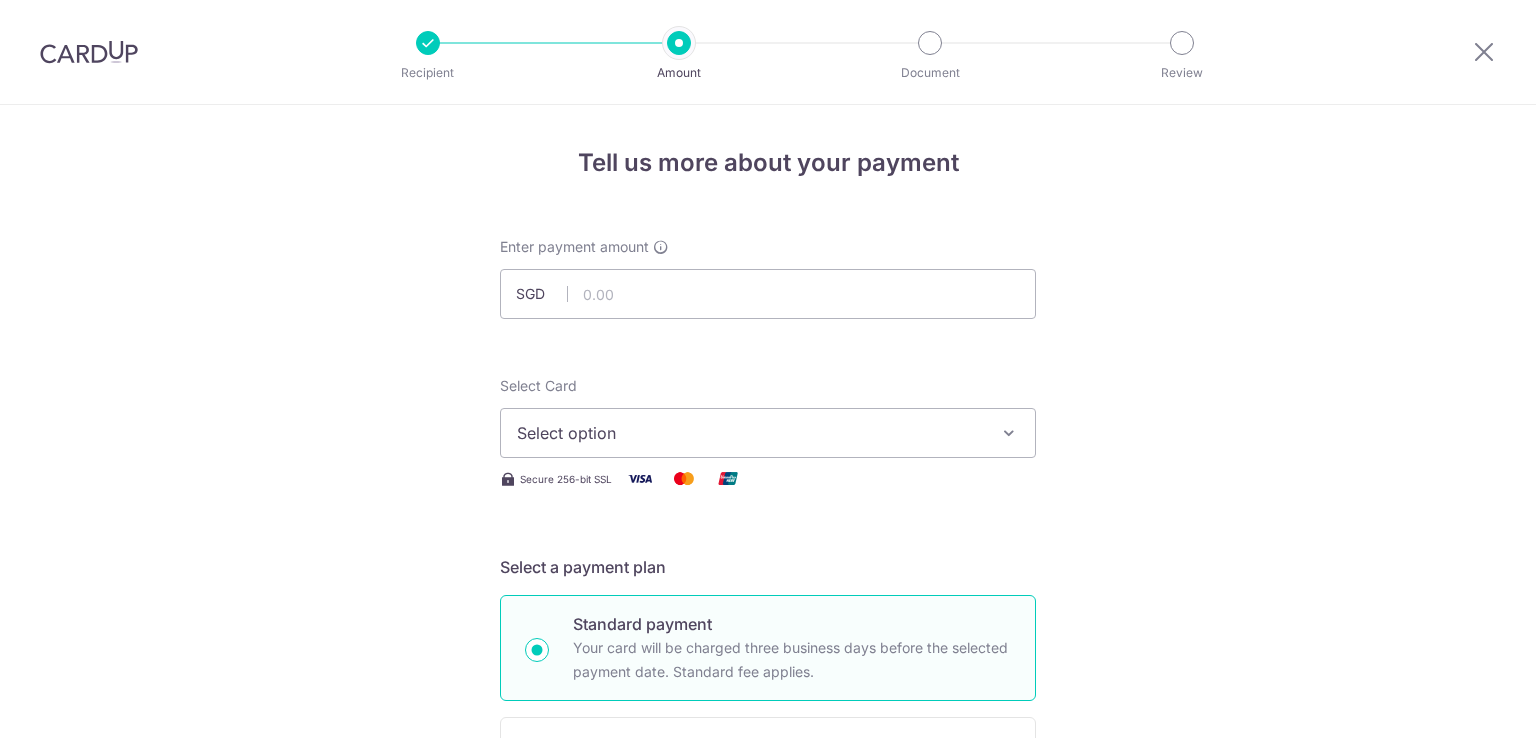 scroll, scrollTop: 0, scrollLeft: 0, axis: both 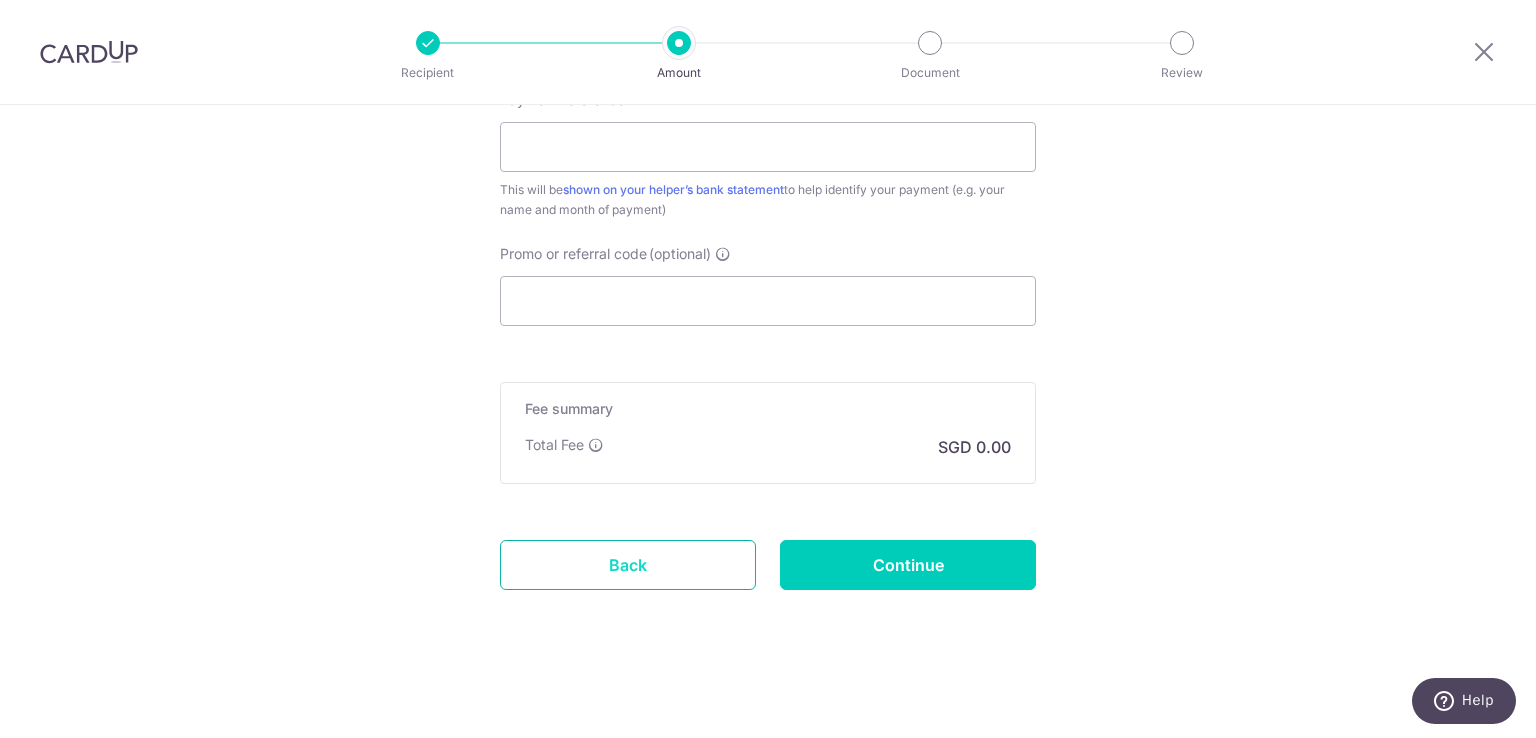 click on "Back" at bounding box center (628, 565) 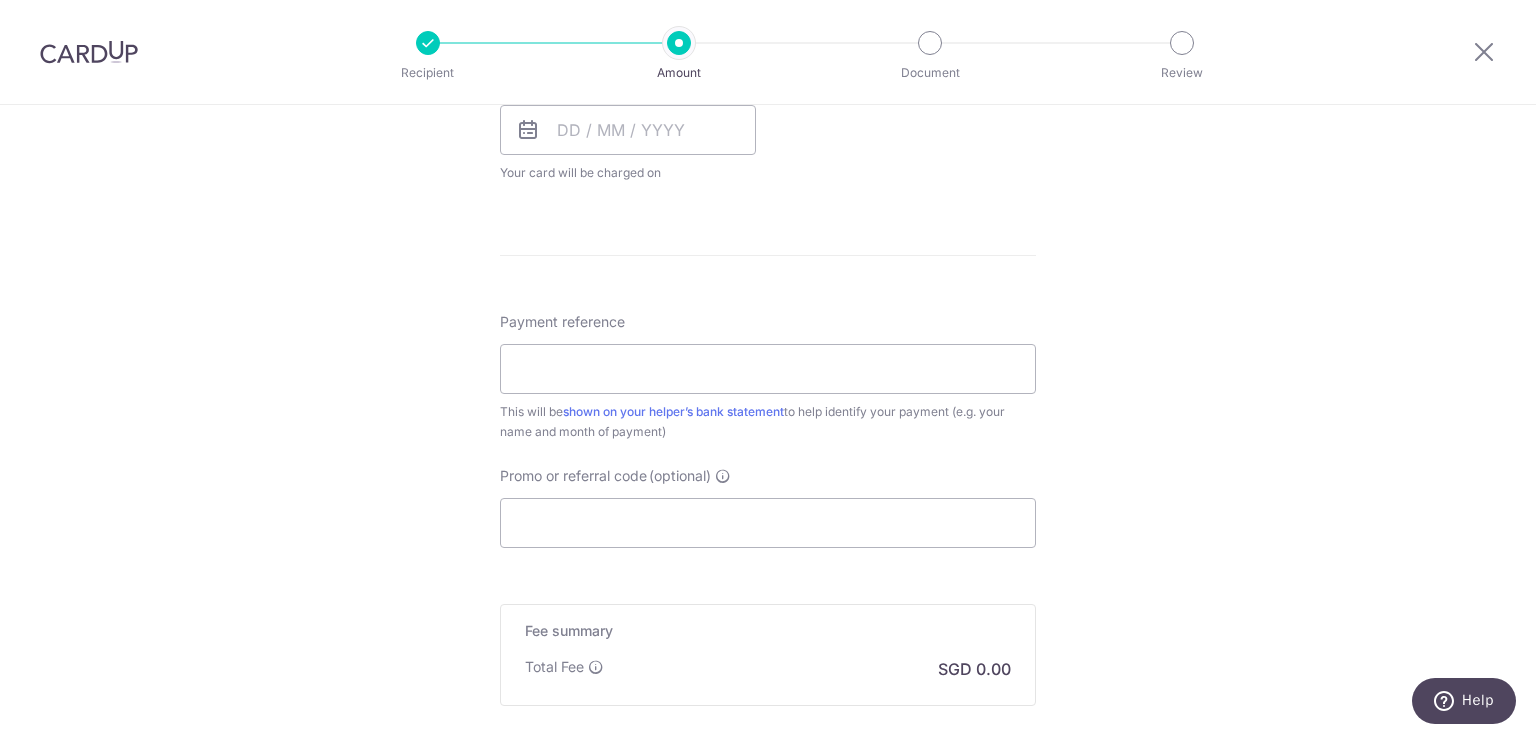 scroll, scrollTop: 1174, scrollLeft: 0, axis: vertical 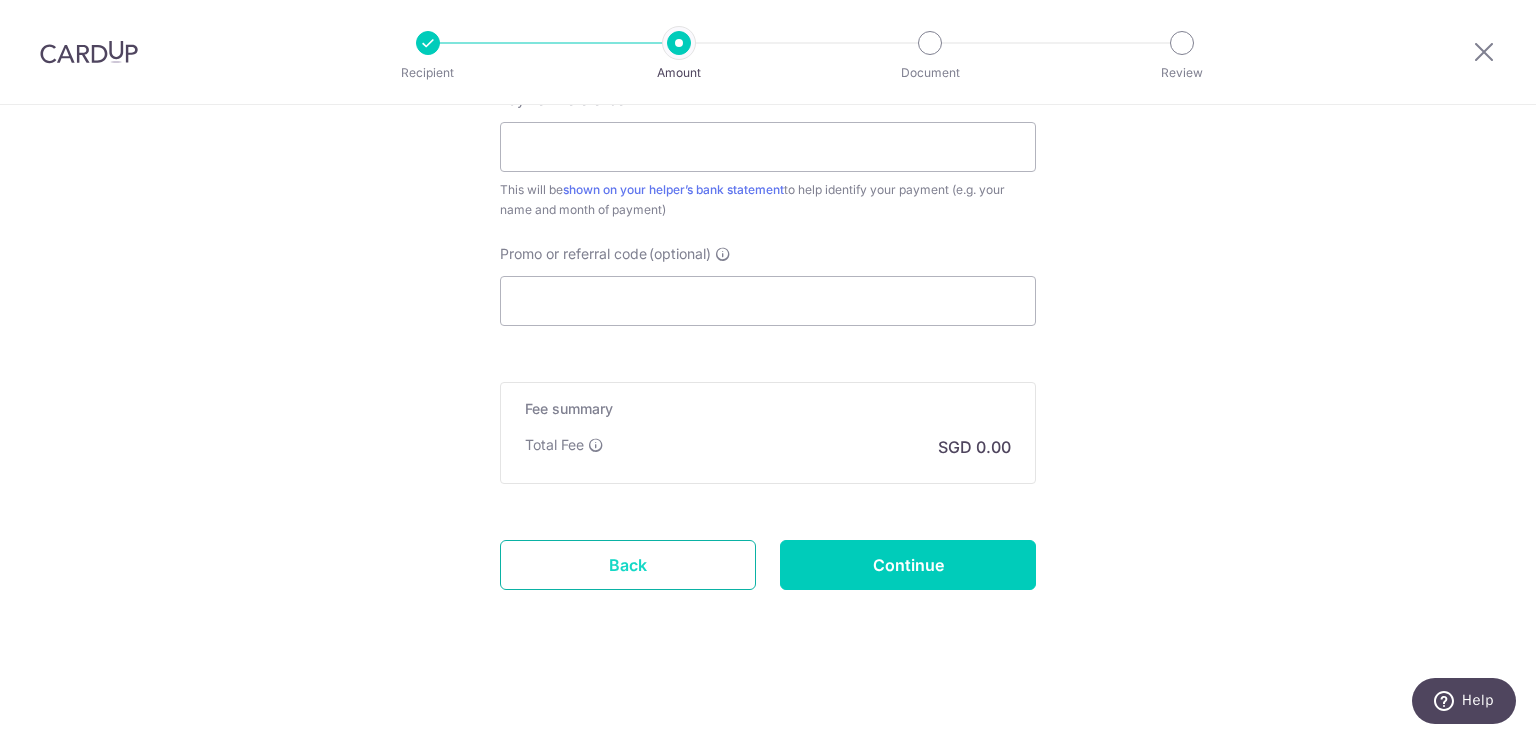 click on "Back" at bounding box center [628, 565] 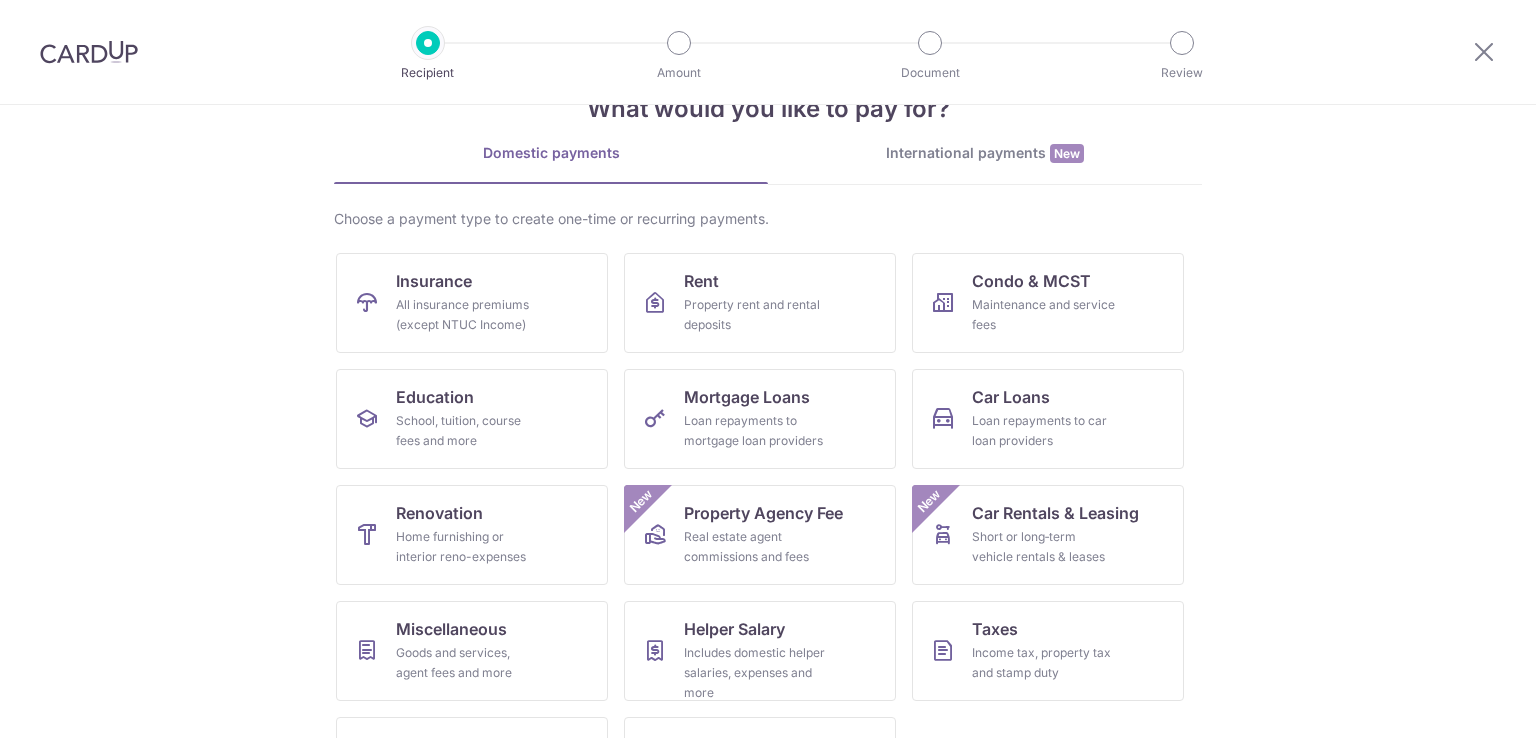 scroll, scrollTop: 156, scrollLeft: 0, axis: vertical 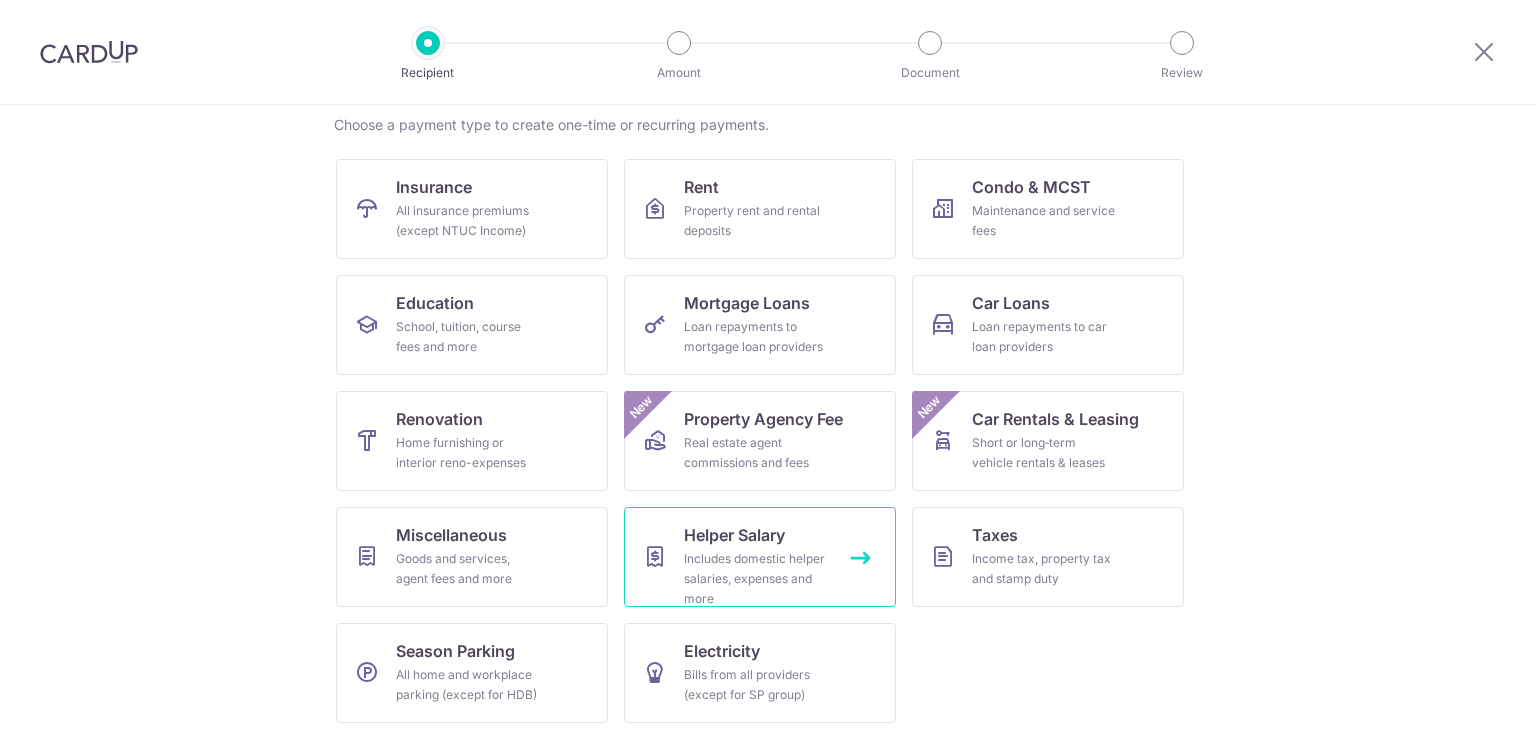 click on "Helper Salary Includes domestic helper salaries, expenses and more" at bounding box center (760, 557) 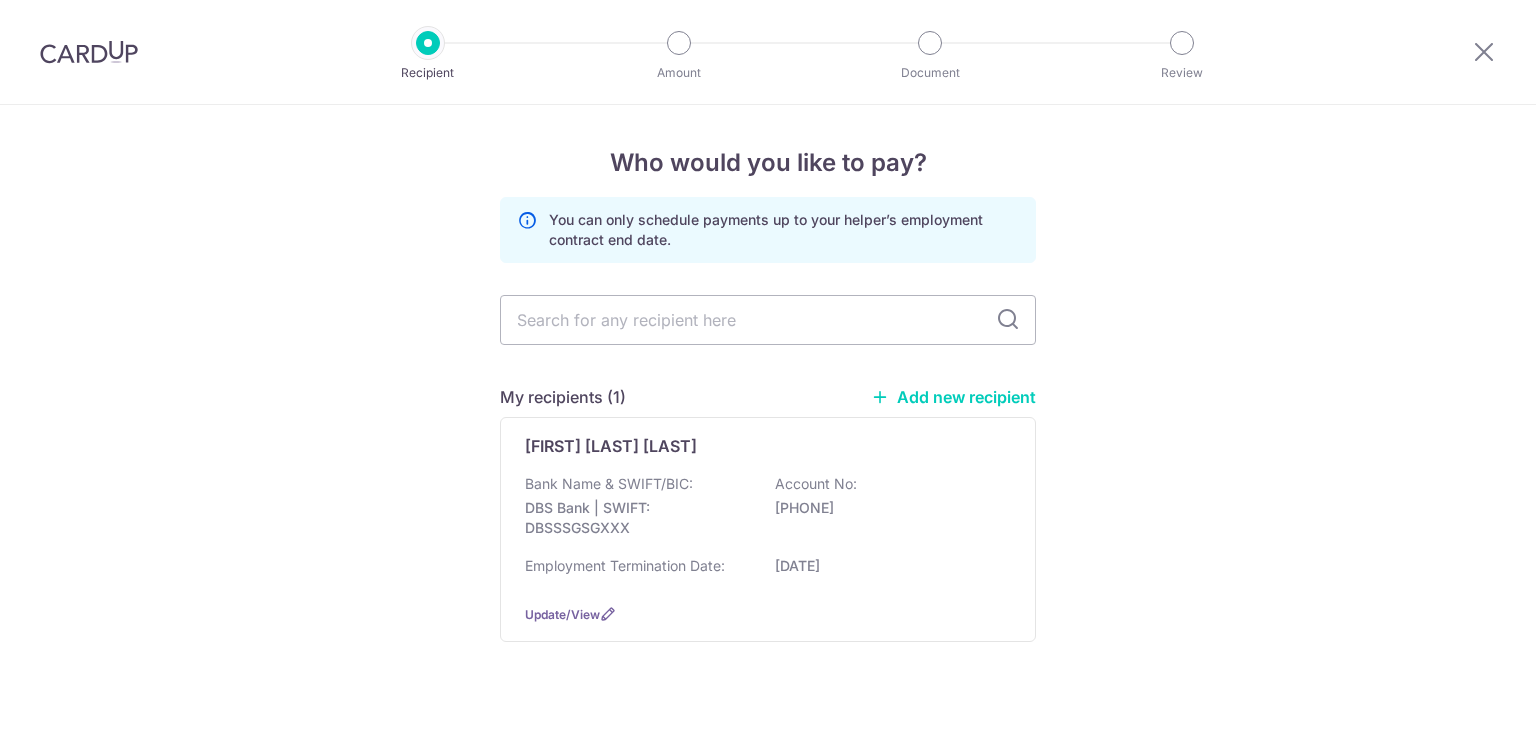 scroll, scrollTop: 0, scrollLeft: 0, axis: both 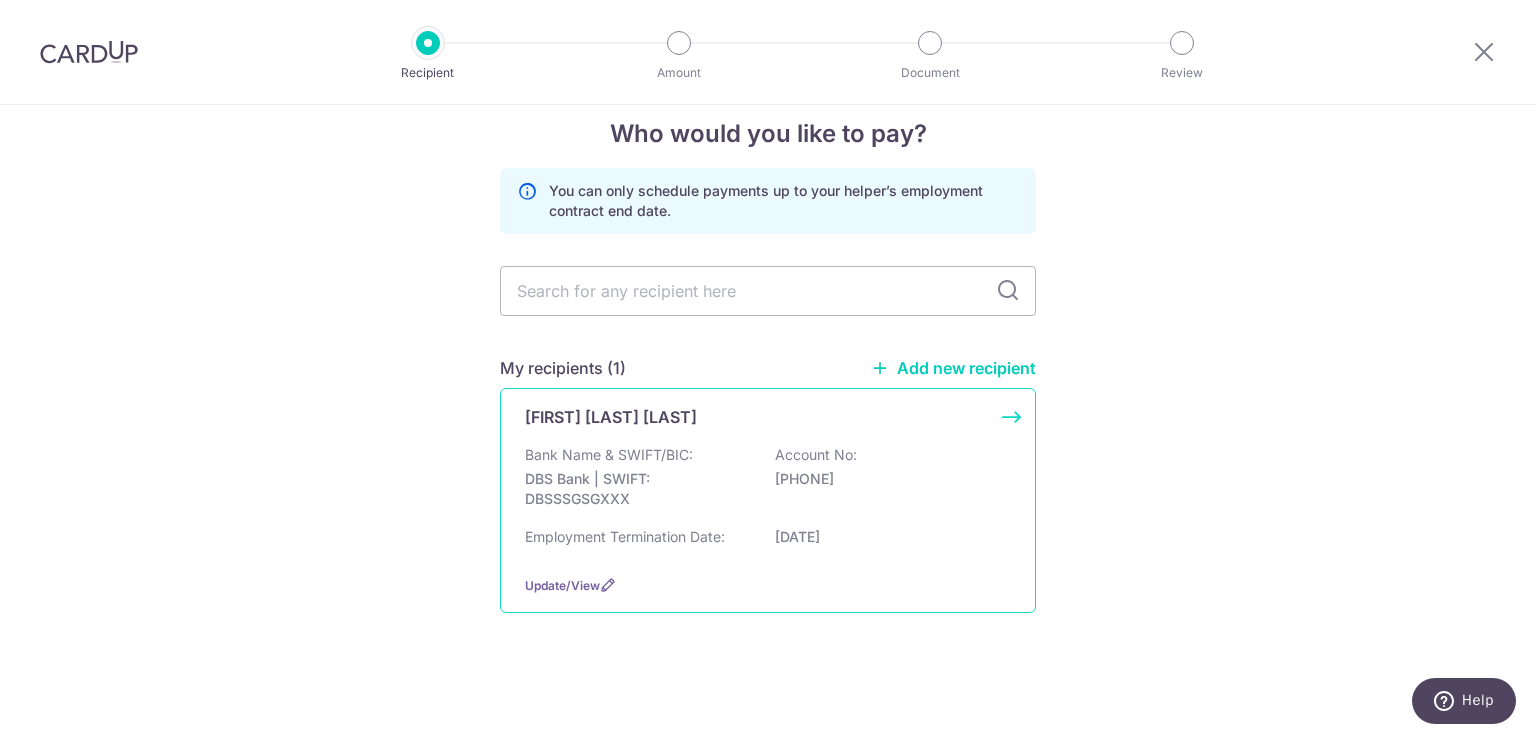 click on "Account No:" at bounding box center [816, 455] 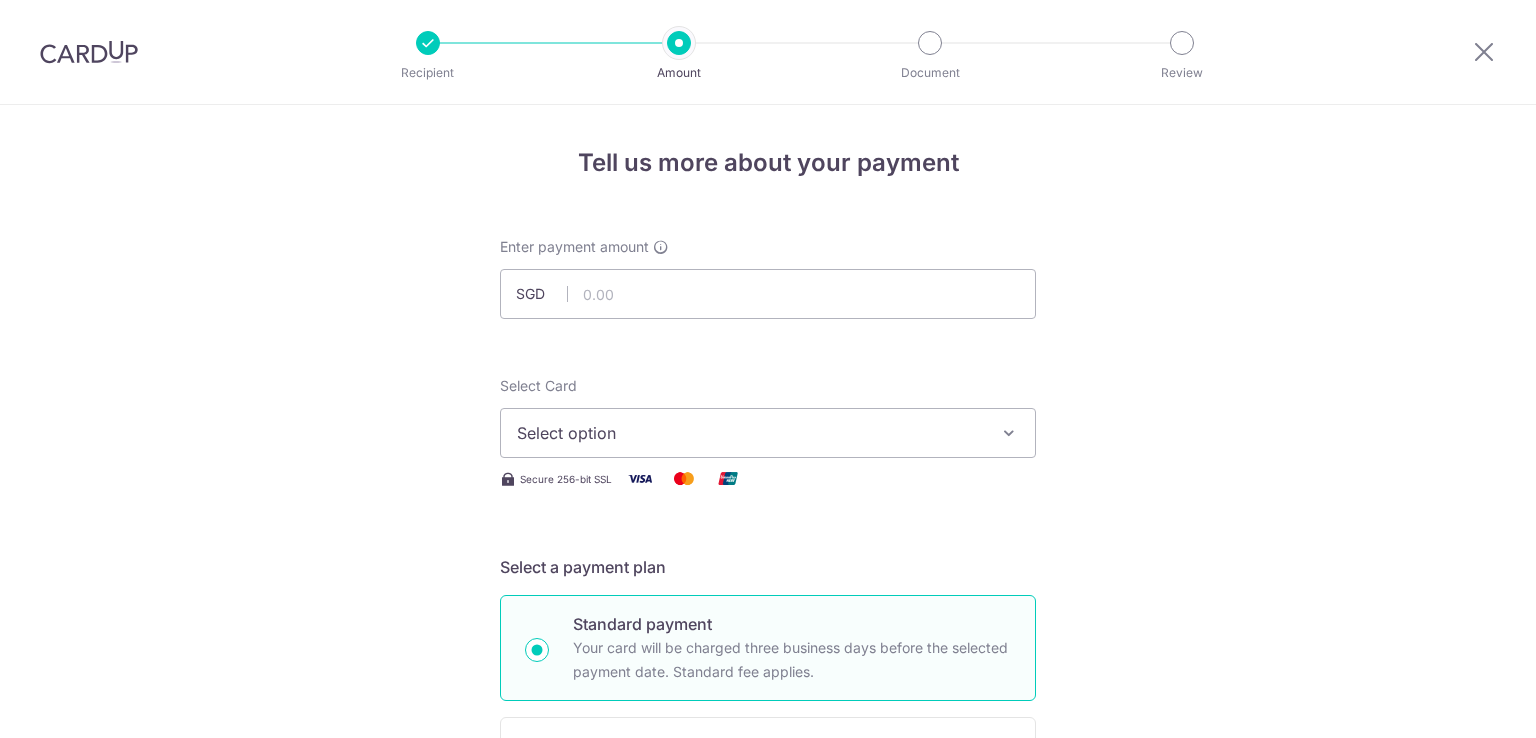 scroll, scrollTop: 0, scrollLeft: 0, axis: both 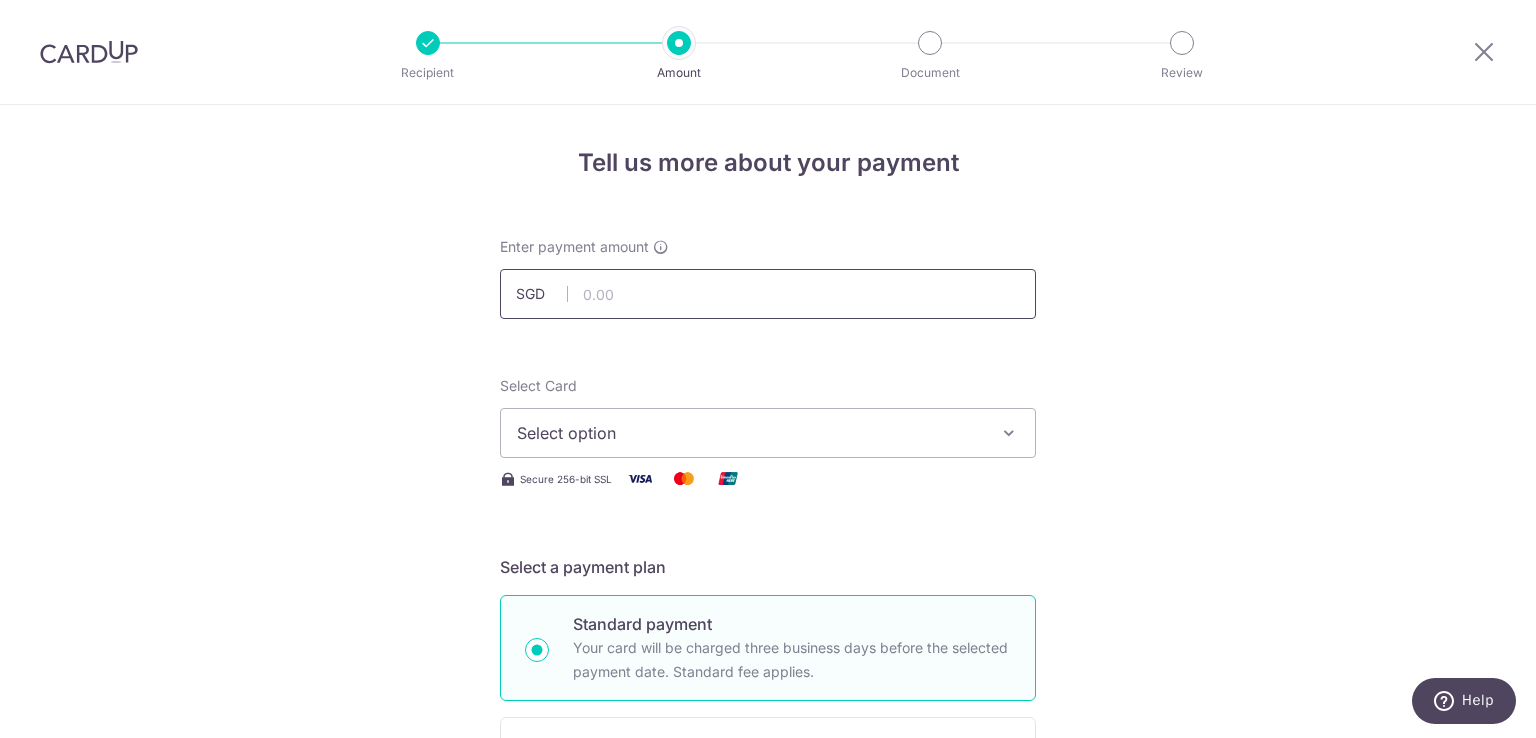 click at bounding box center [768, 294] 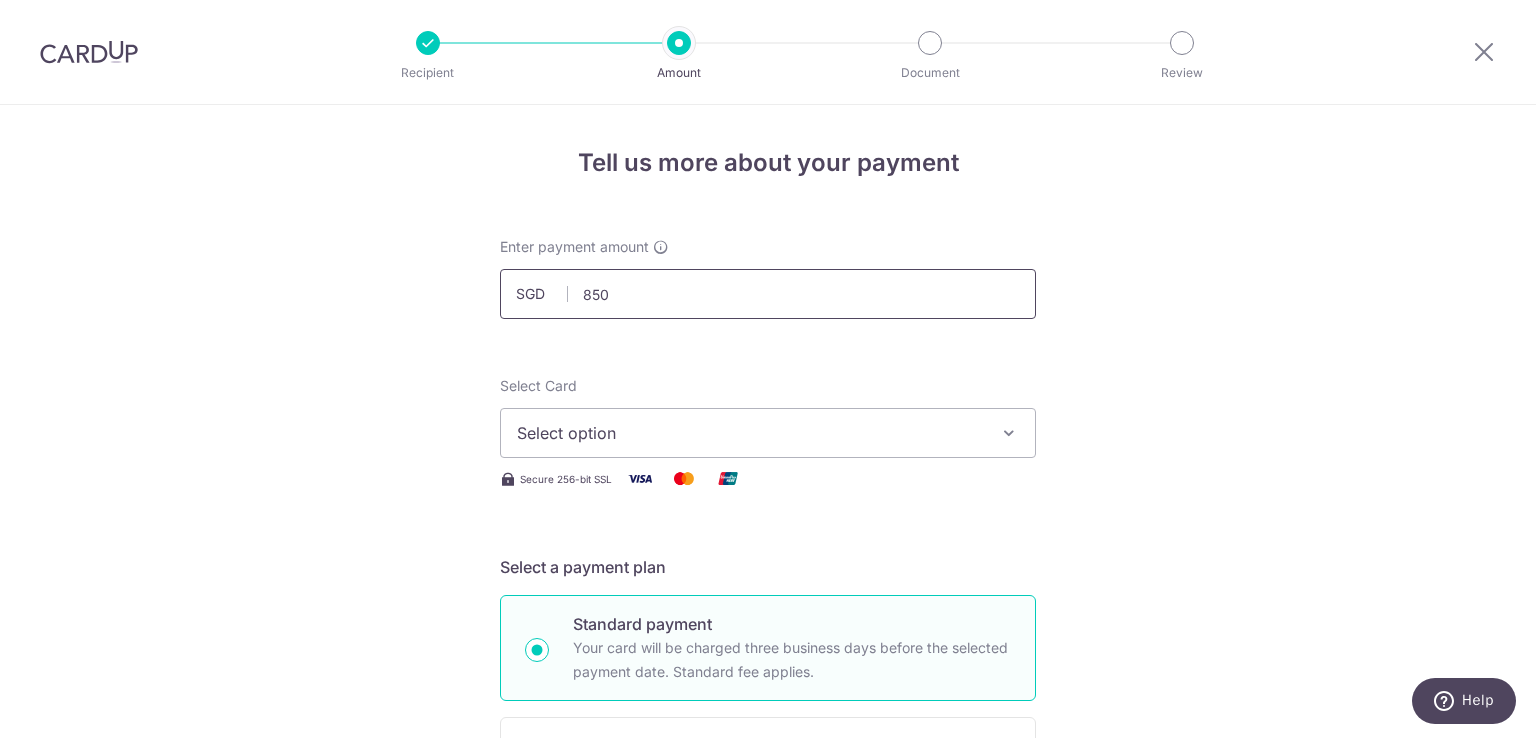 type on "850.00" 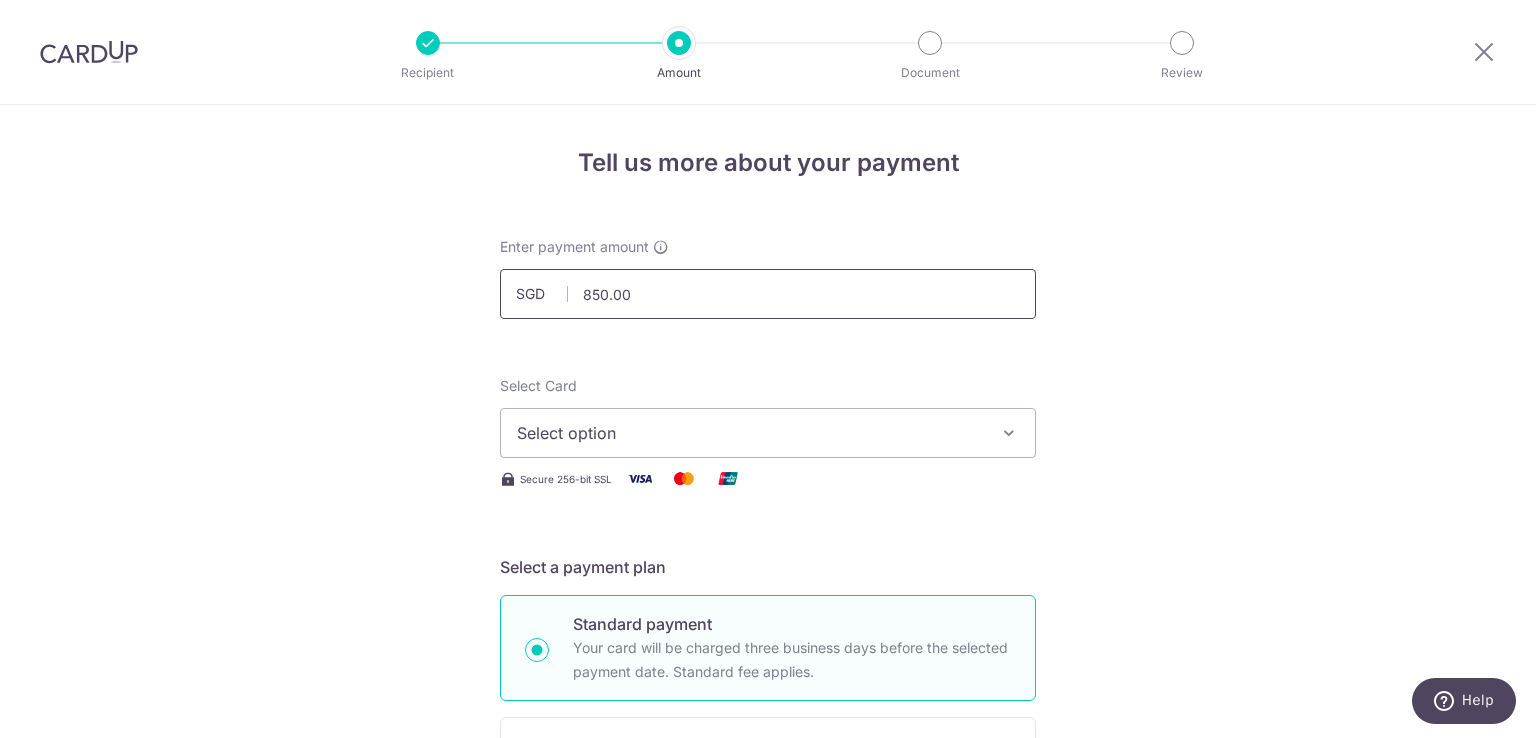 type 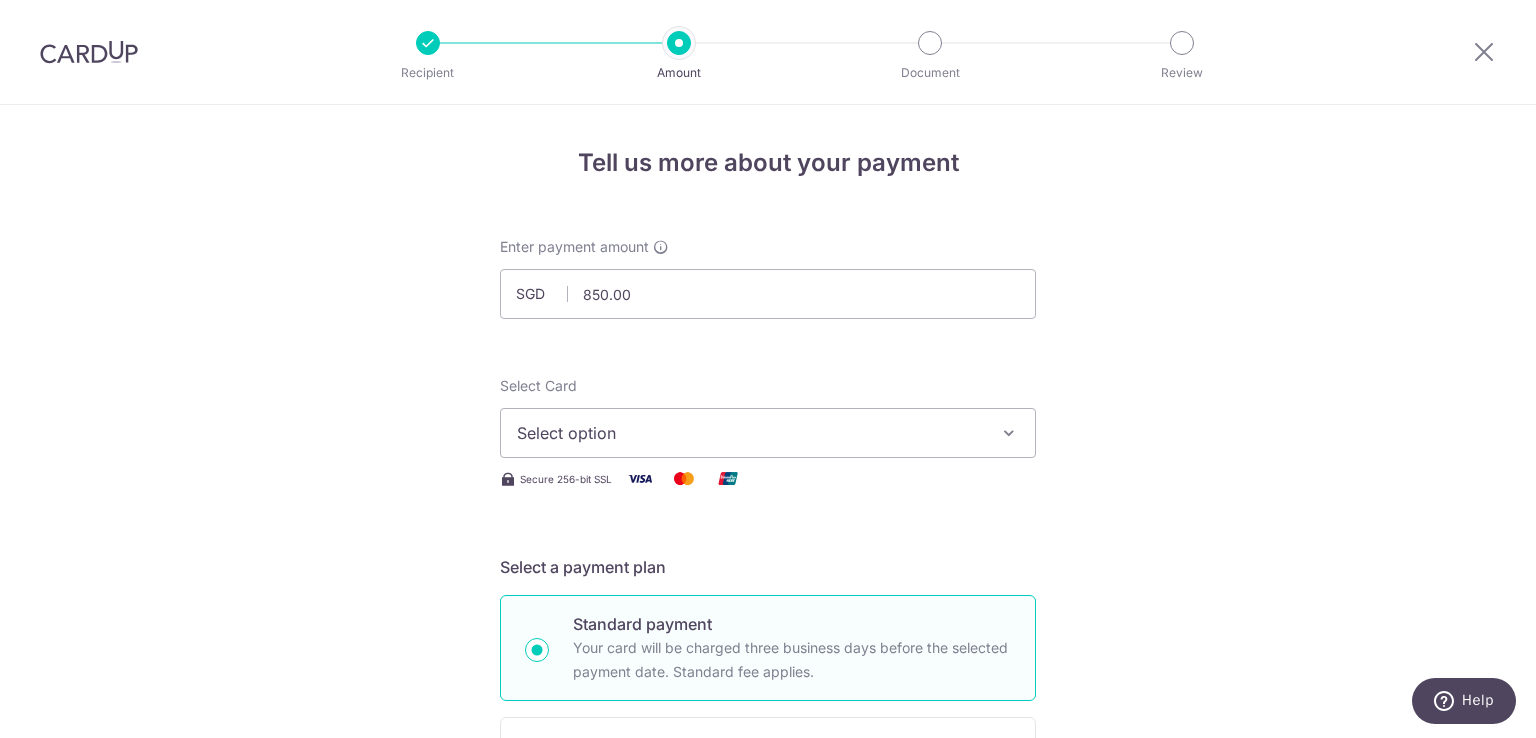click on "Tell us more about your payment
Enter payment amount
SGD
850.00
850.00
Select Card
Select option
Add credit card
Your Cards
**** 2140
**** 1491
Secure 256-bit SSL
Text
New card details
Card
Secure 256-bit SSL" at bounding box center [768, 1009] 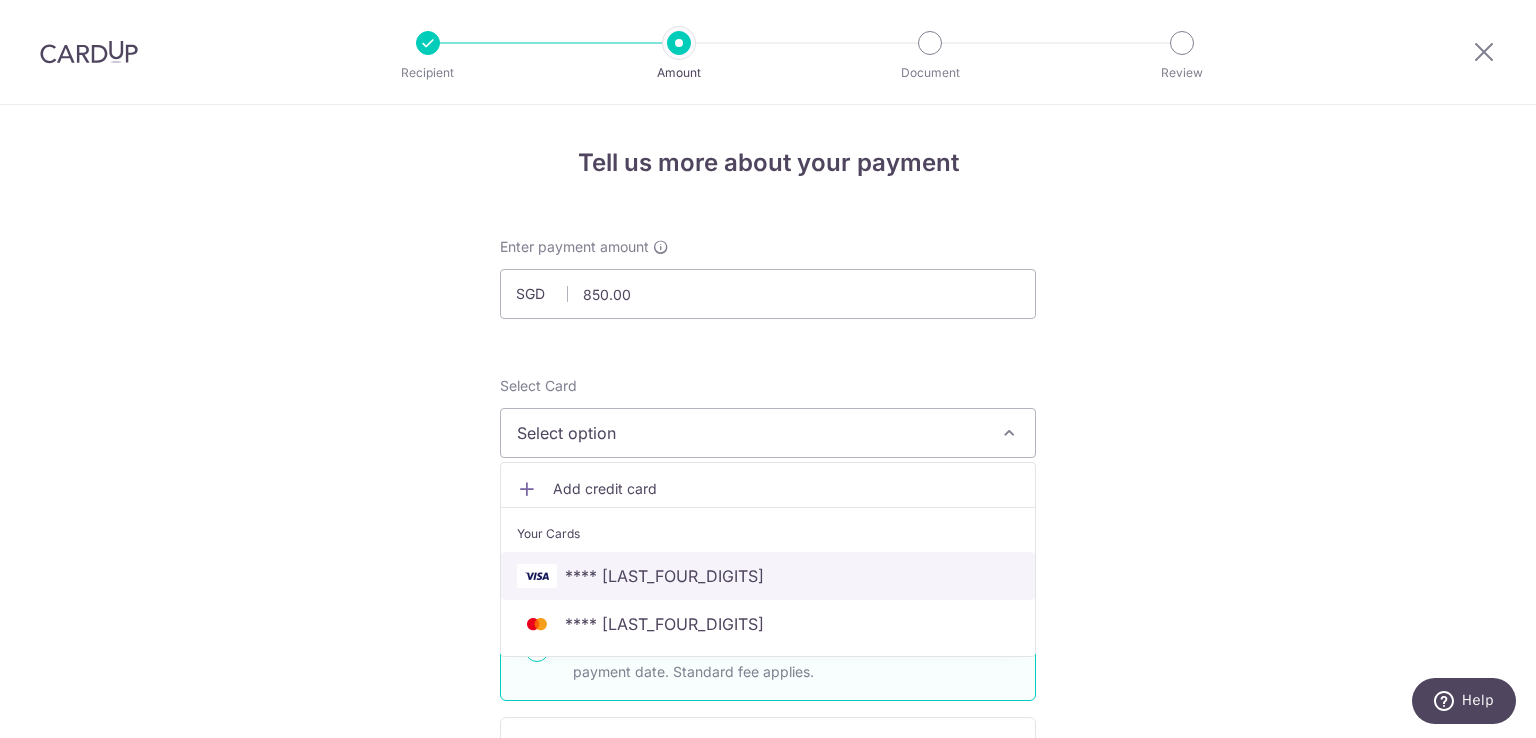 click on "**** 2140" at bounding box center [768, 576] 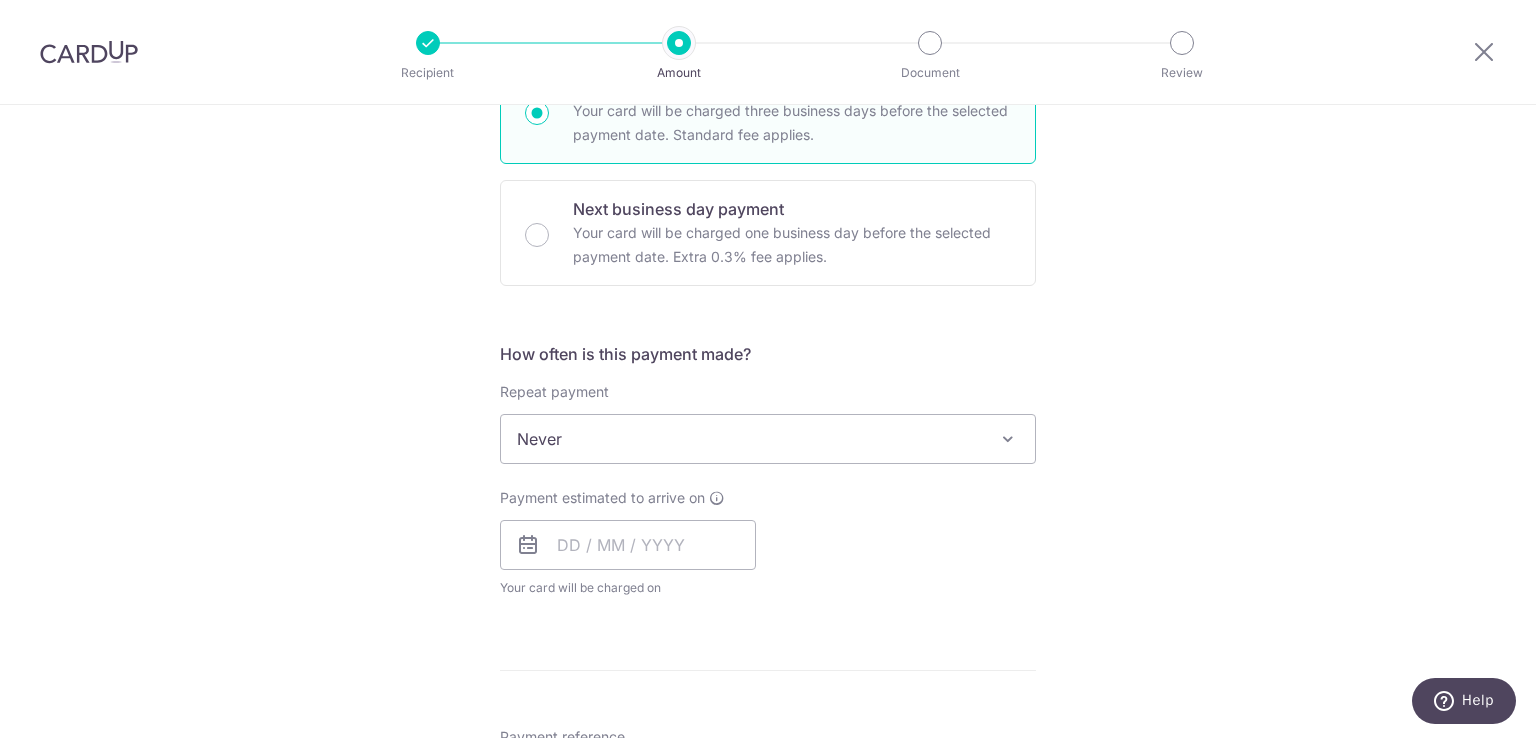 scroll, scrollTop: 600, scrollLeft: 0, axis: vertical 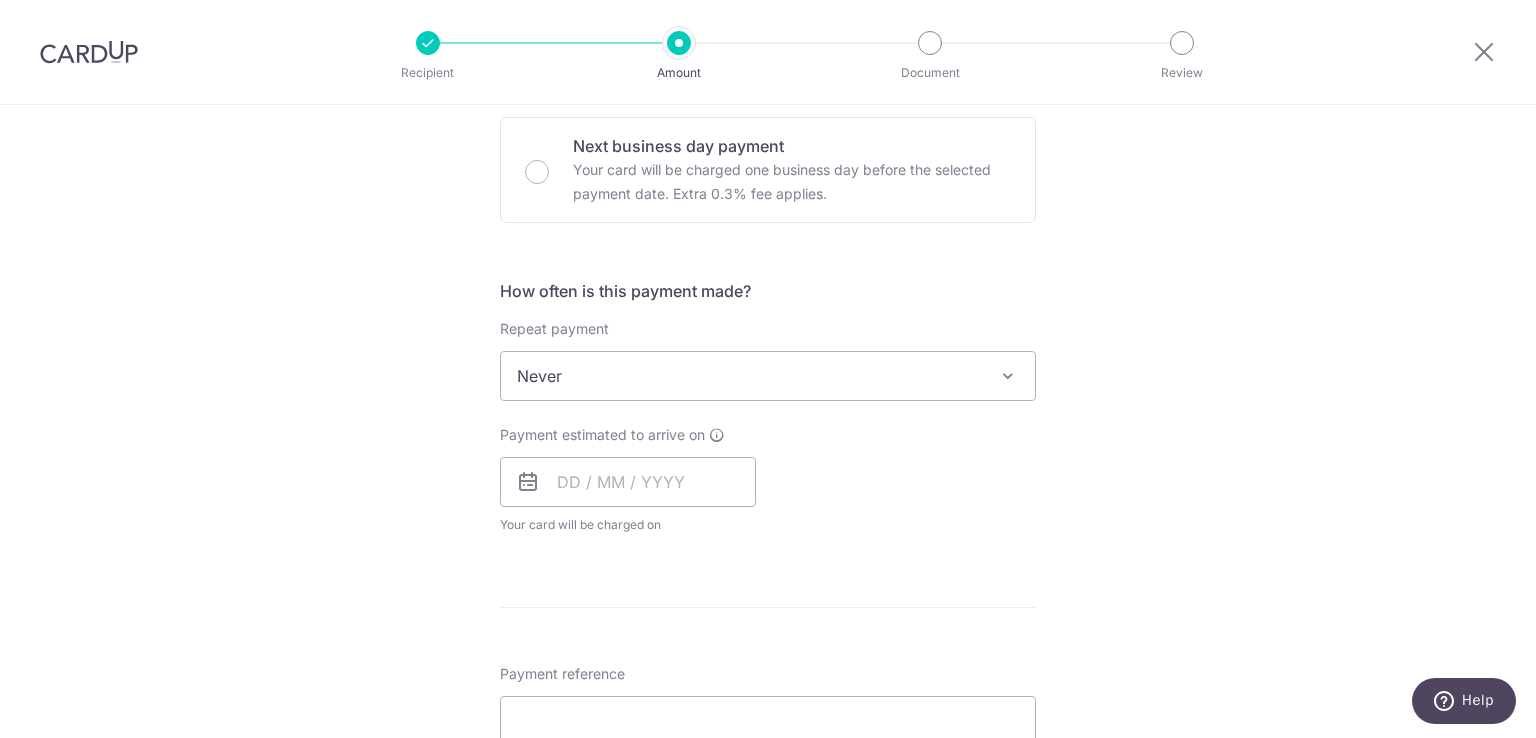 click on "Never" at bounding box center [768, 376] 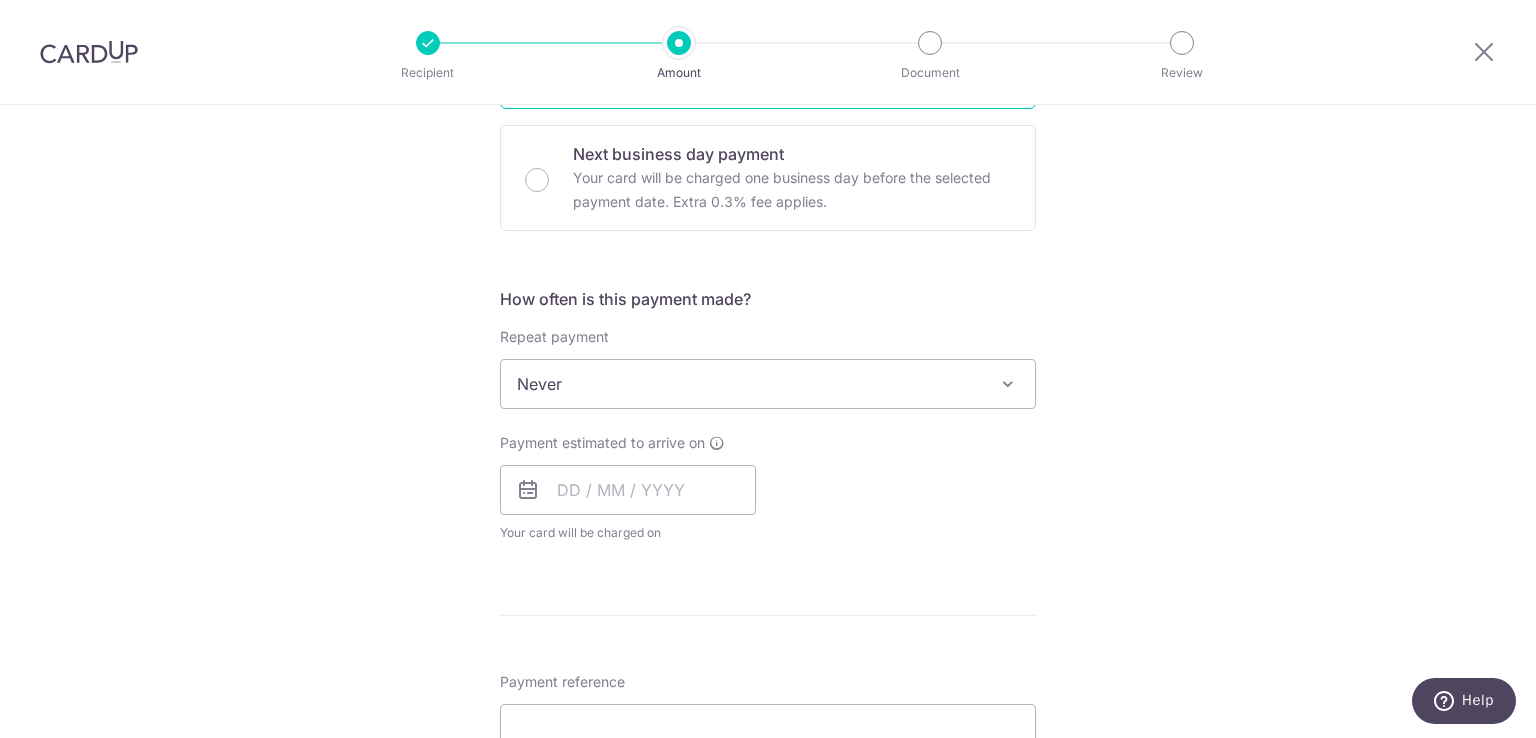 scroll, scrollTop: 600, scrollLeft: 0, axis: vertical 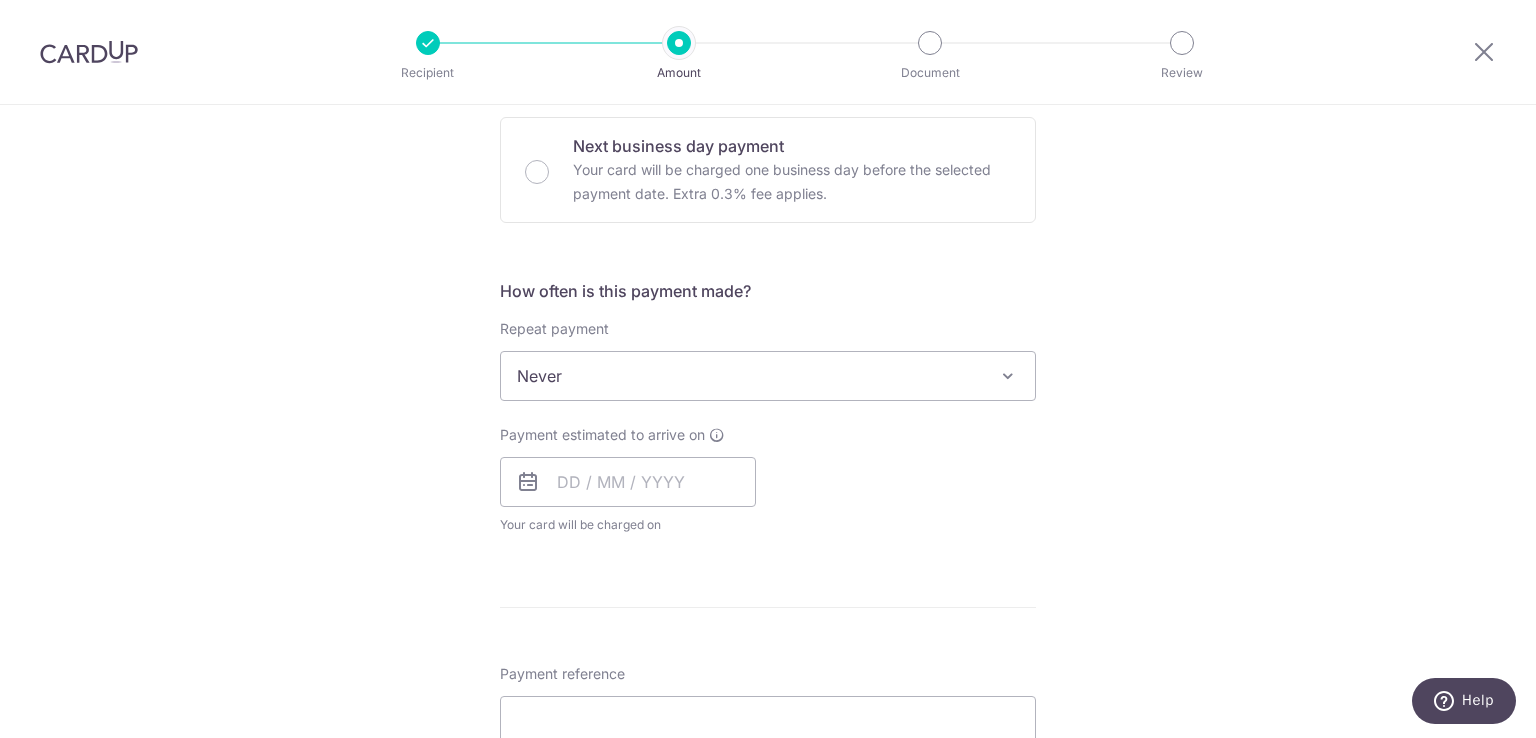 click on "Never" at bounding box center (768, 376) 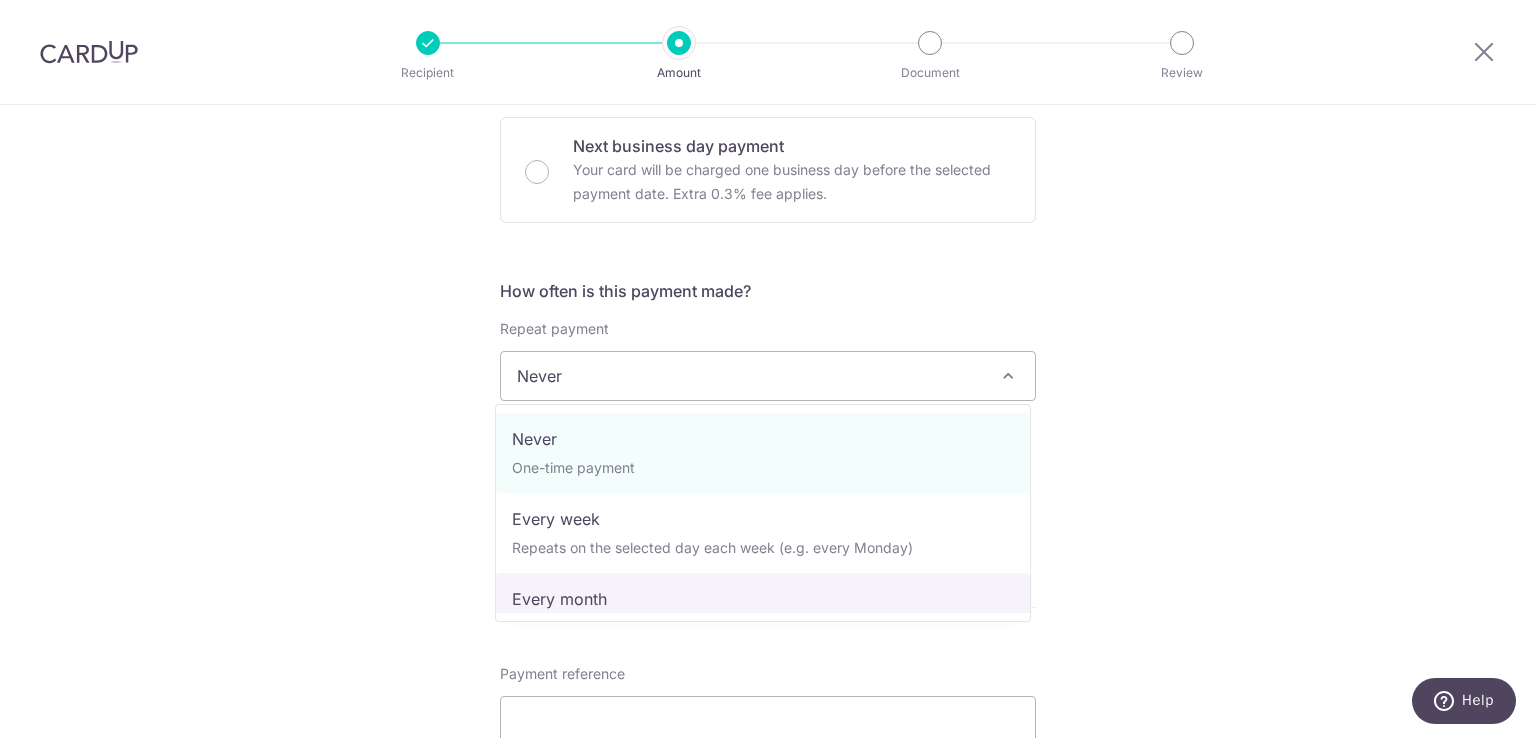 select on "3" 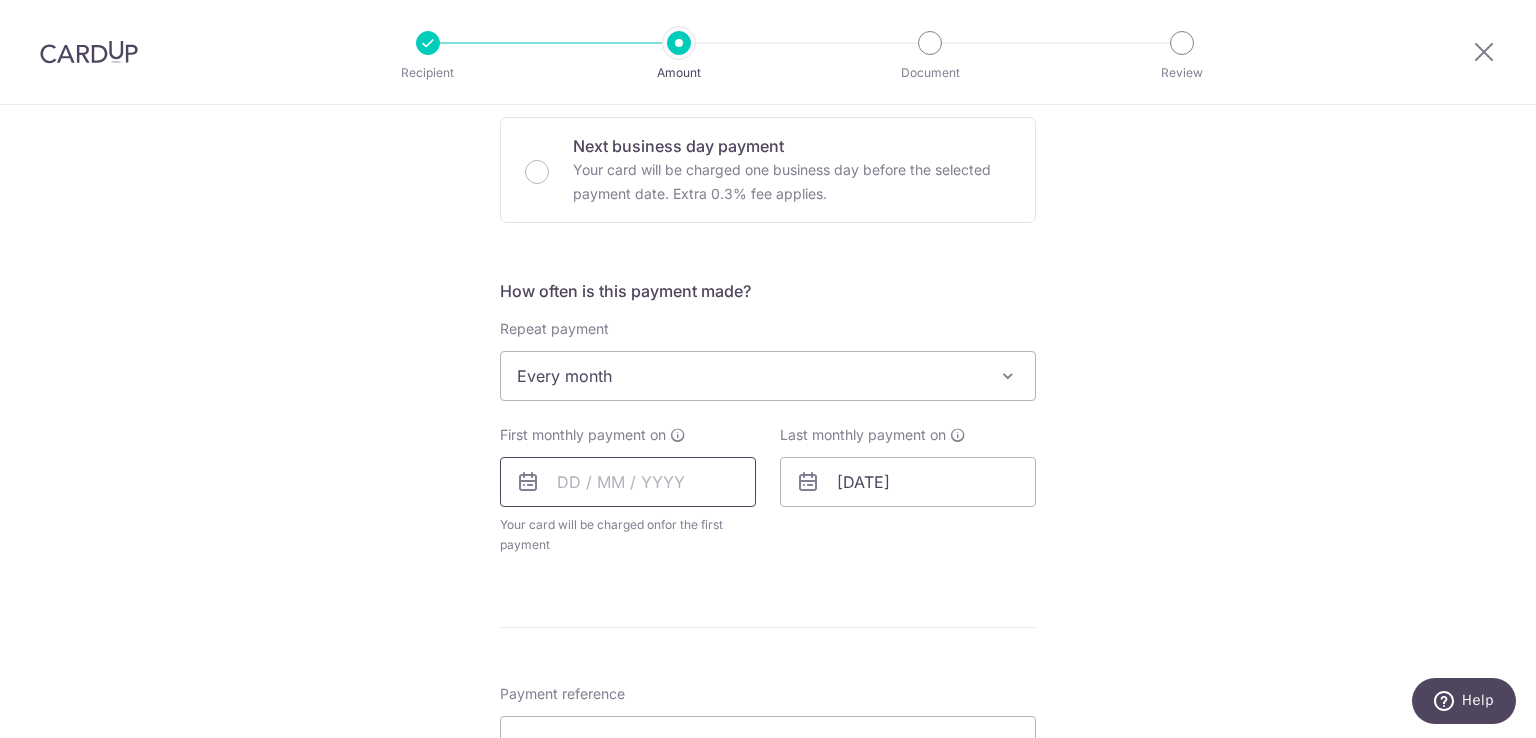 click at bounding box center [628, 482] 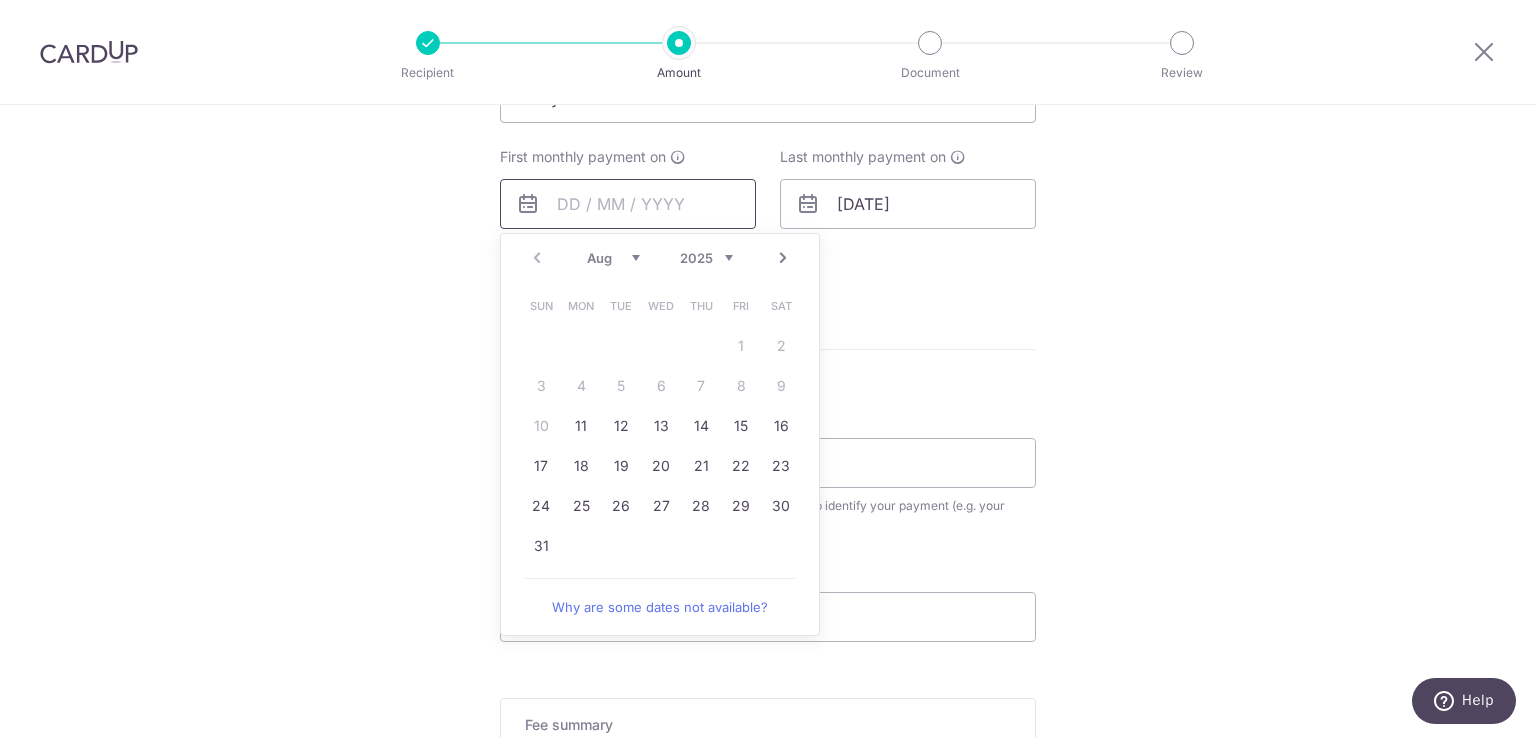scroll, scrollTop: 900, scrollLeft: 0, axis: vertical 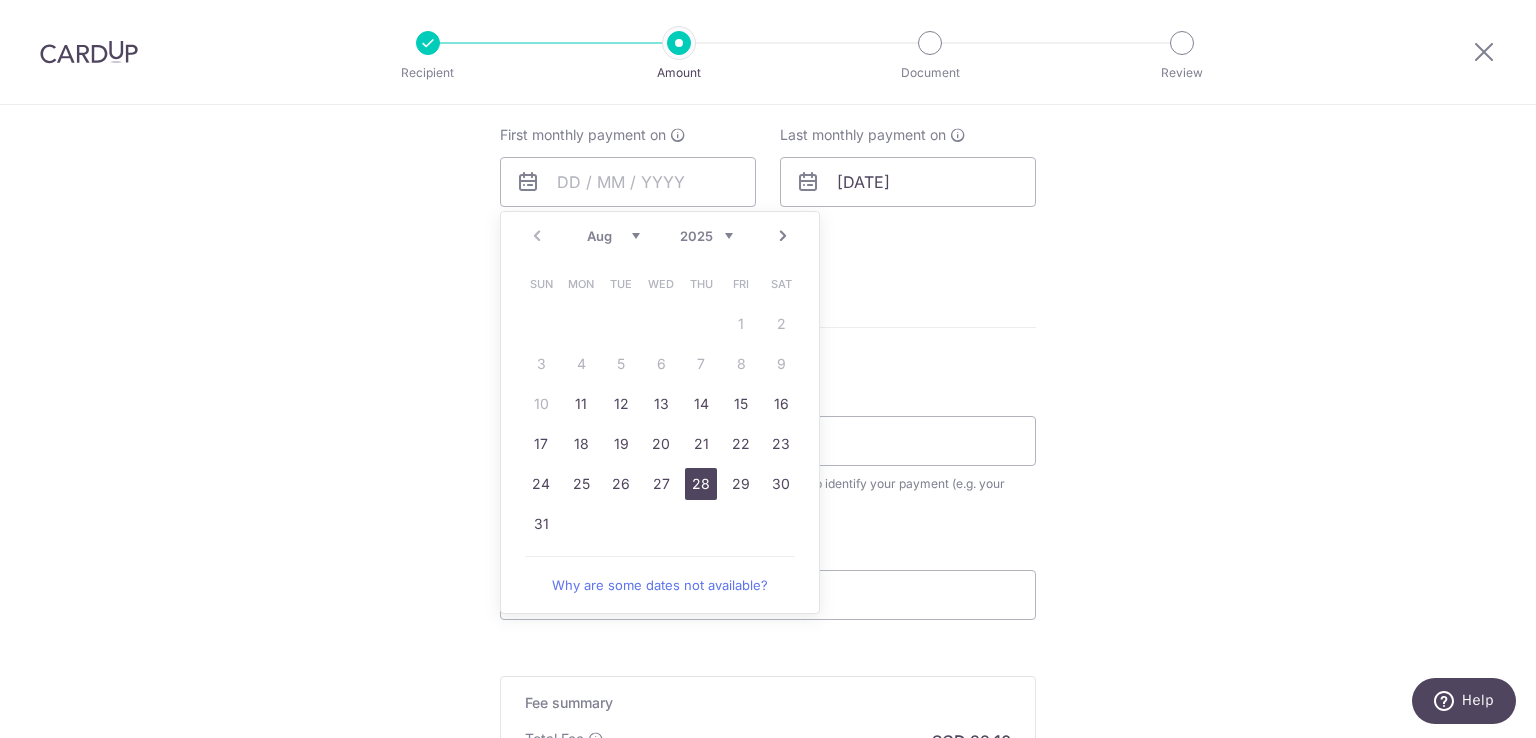 click on "28" at bounding box center (701, 484) 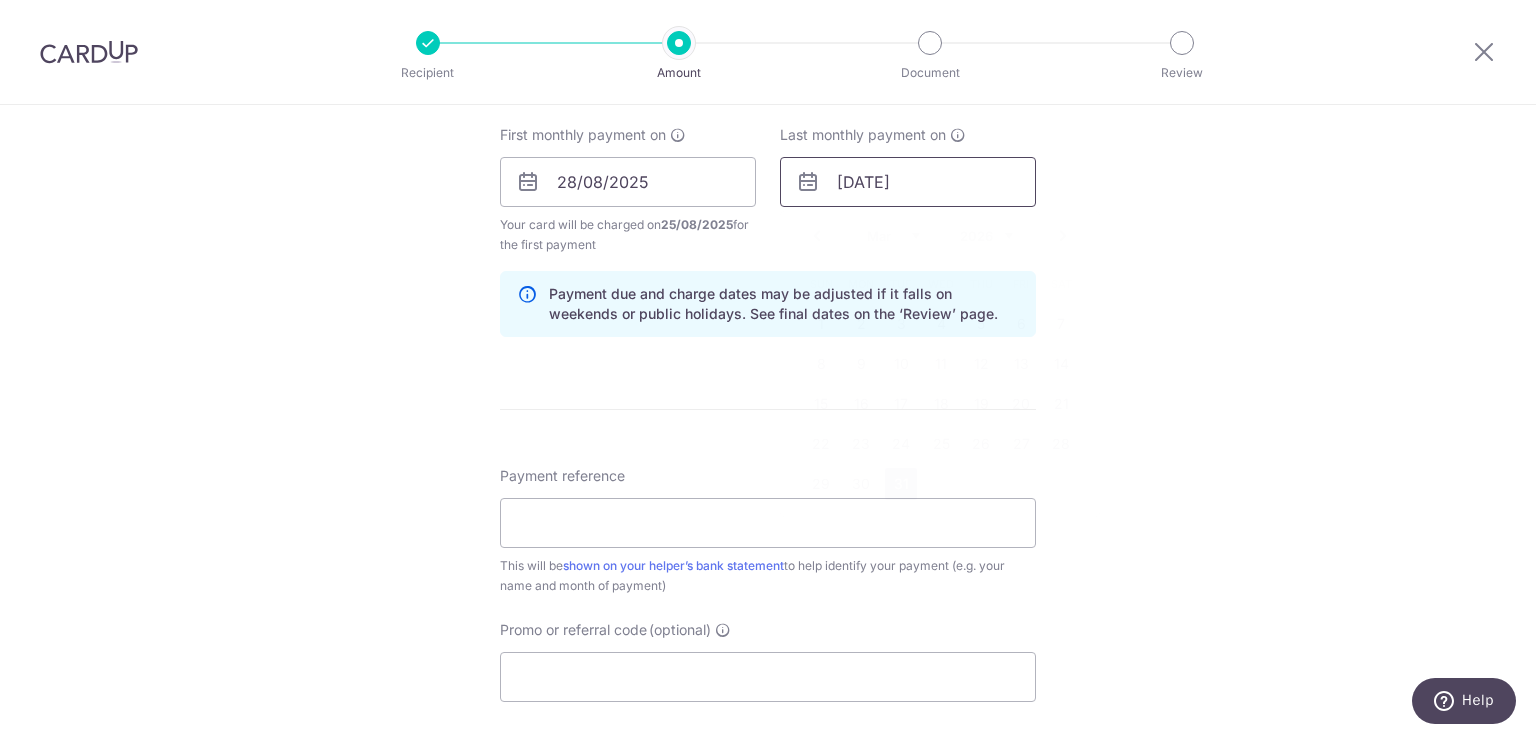 click on "31/03/2026" at bounding box center (908, 182) 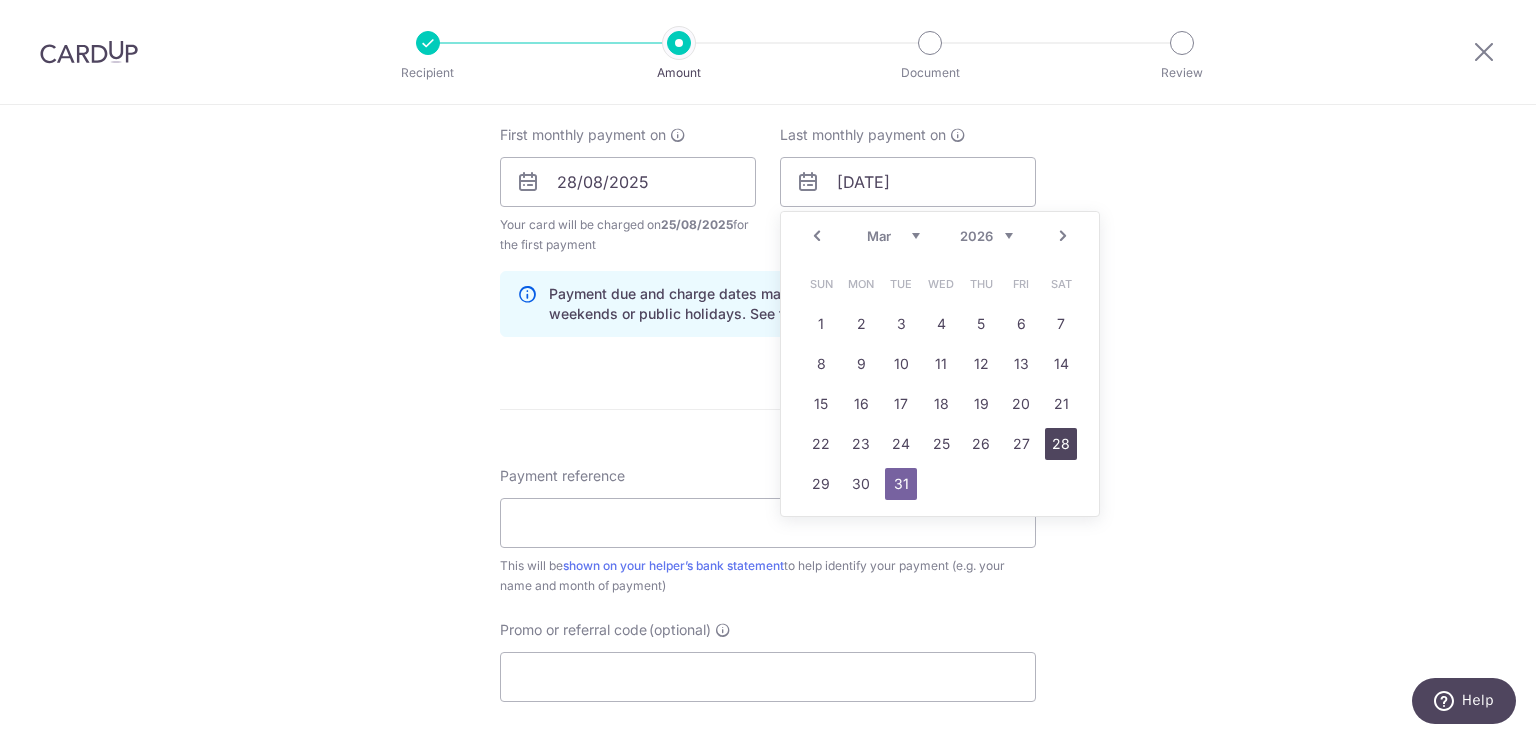 click on "28" at bounding box center (1061, 444) 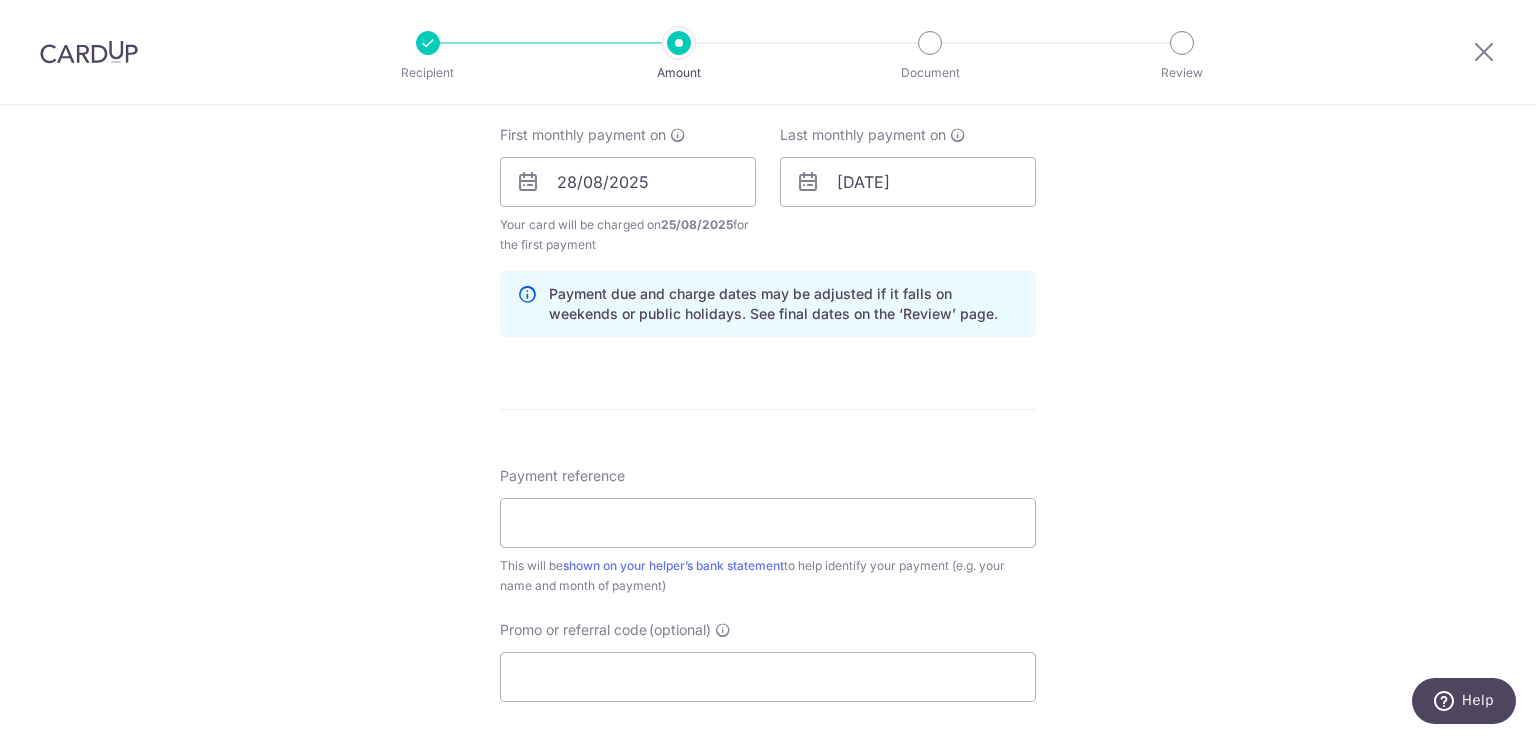 click on "Tell us more about your payment
Enter payment amount
SGD
850.00
850.00
Select Card
**** 2140
Add credit card
Your Cards
**** 2140
**** 1491
Secure 256-bit SSL
Text
New card details
Card
Secure 256-bit SSL" at bounding box center [768, 160] 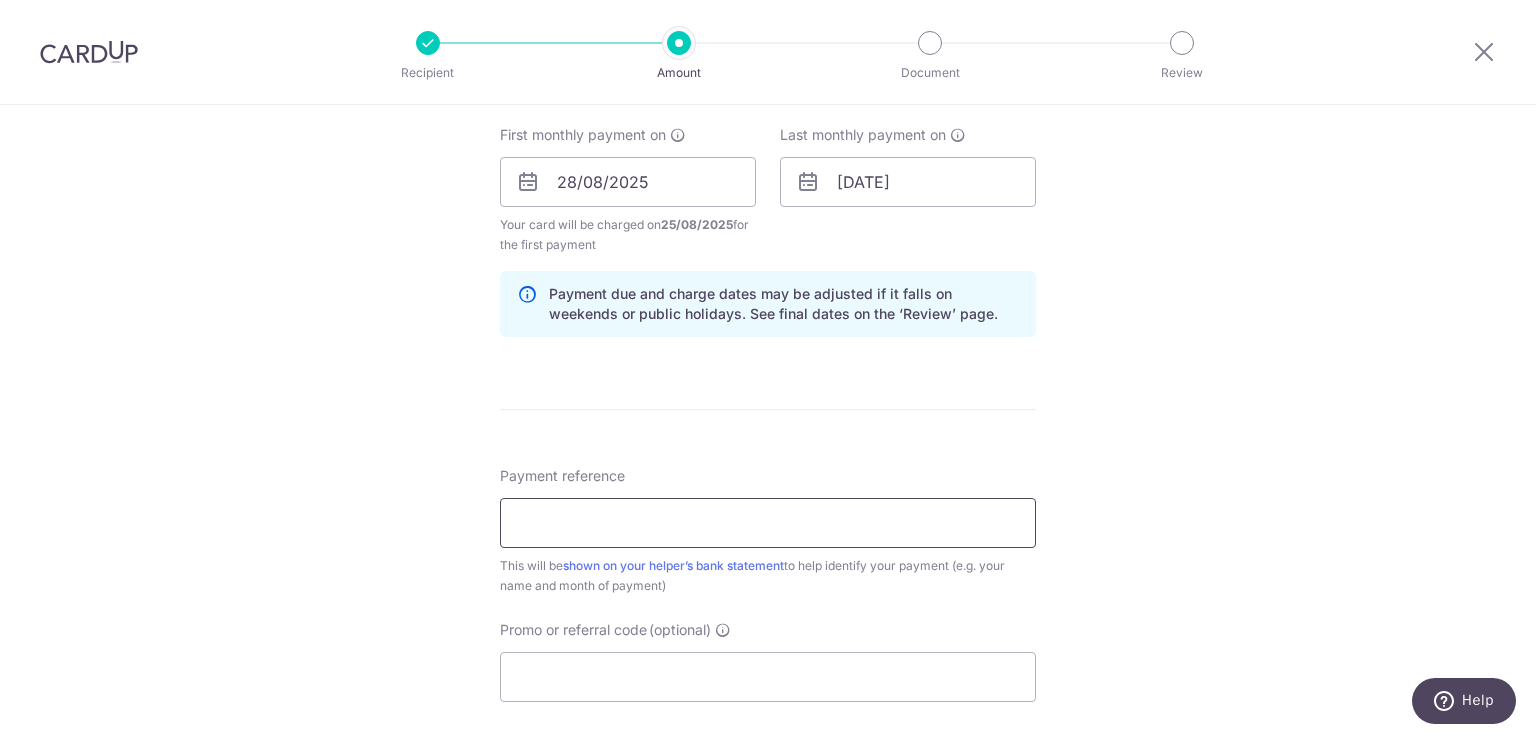 click on "Payment reference" at bounding box center [768, 523] 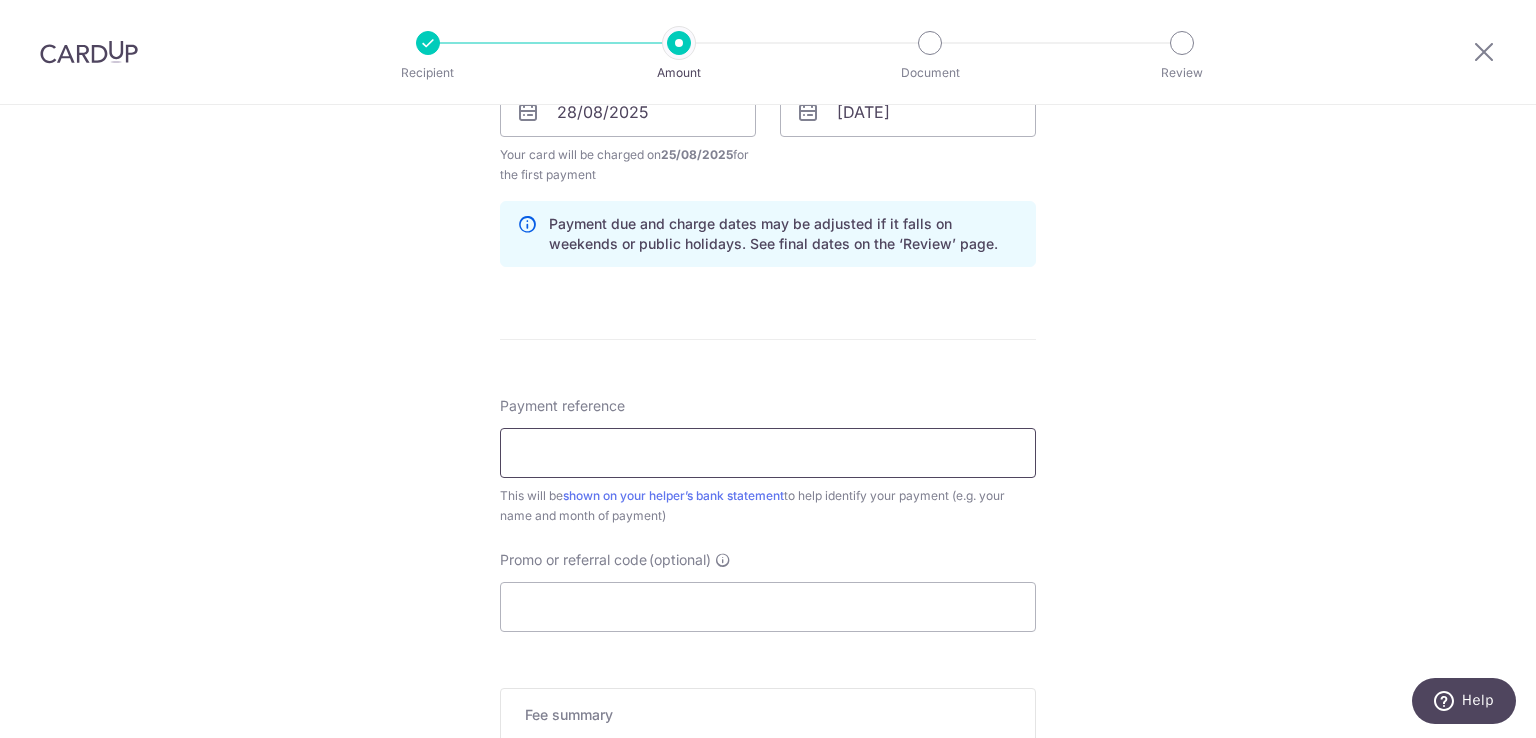 scroll, scrollTop: 1000, scrollLeft: 0, axis: vertical 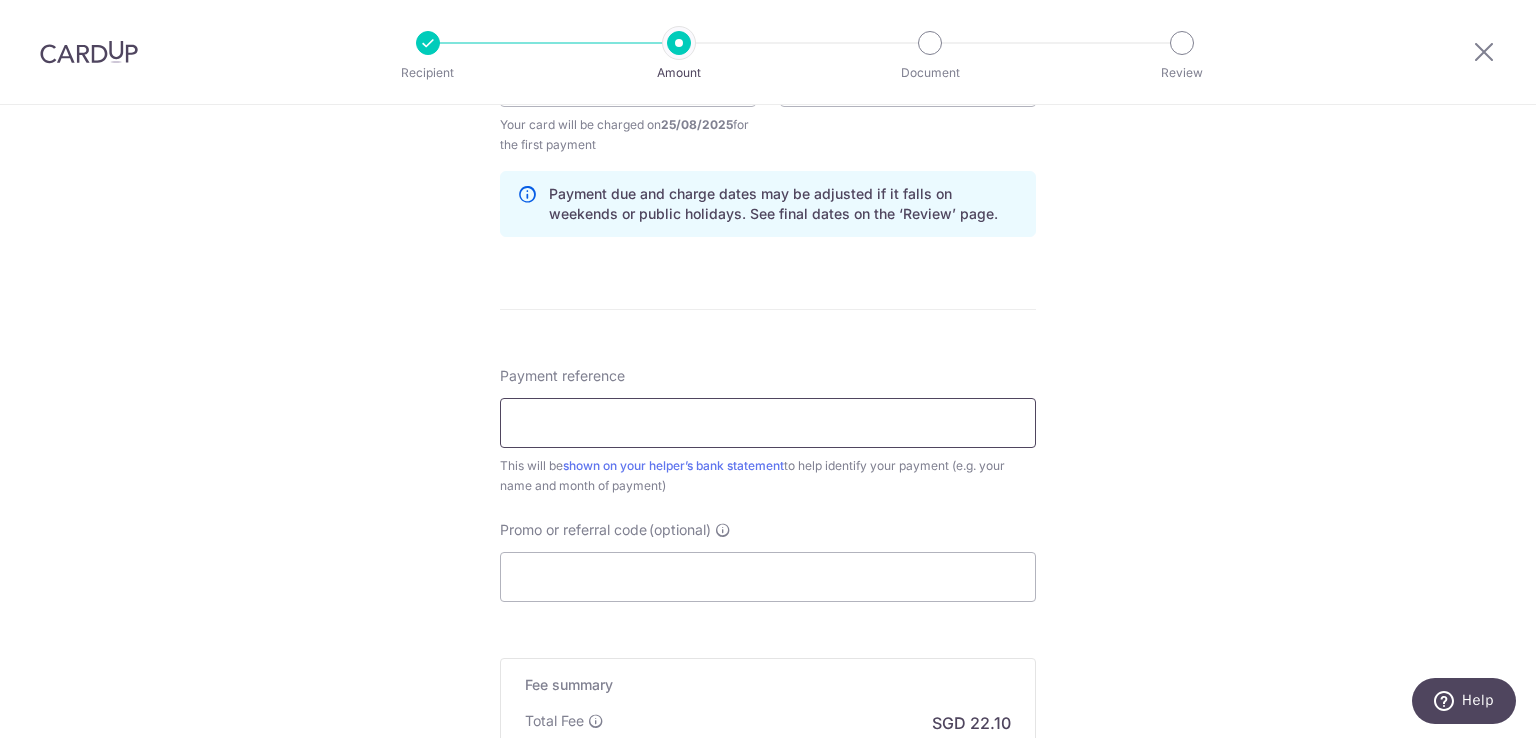 click on "Payment reference" at bounding box center [768, 423] 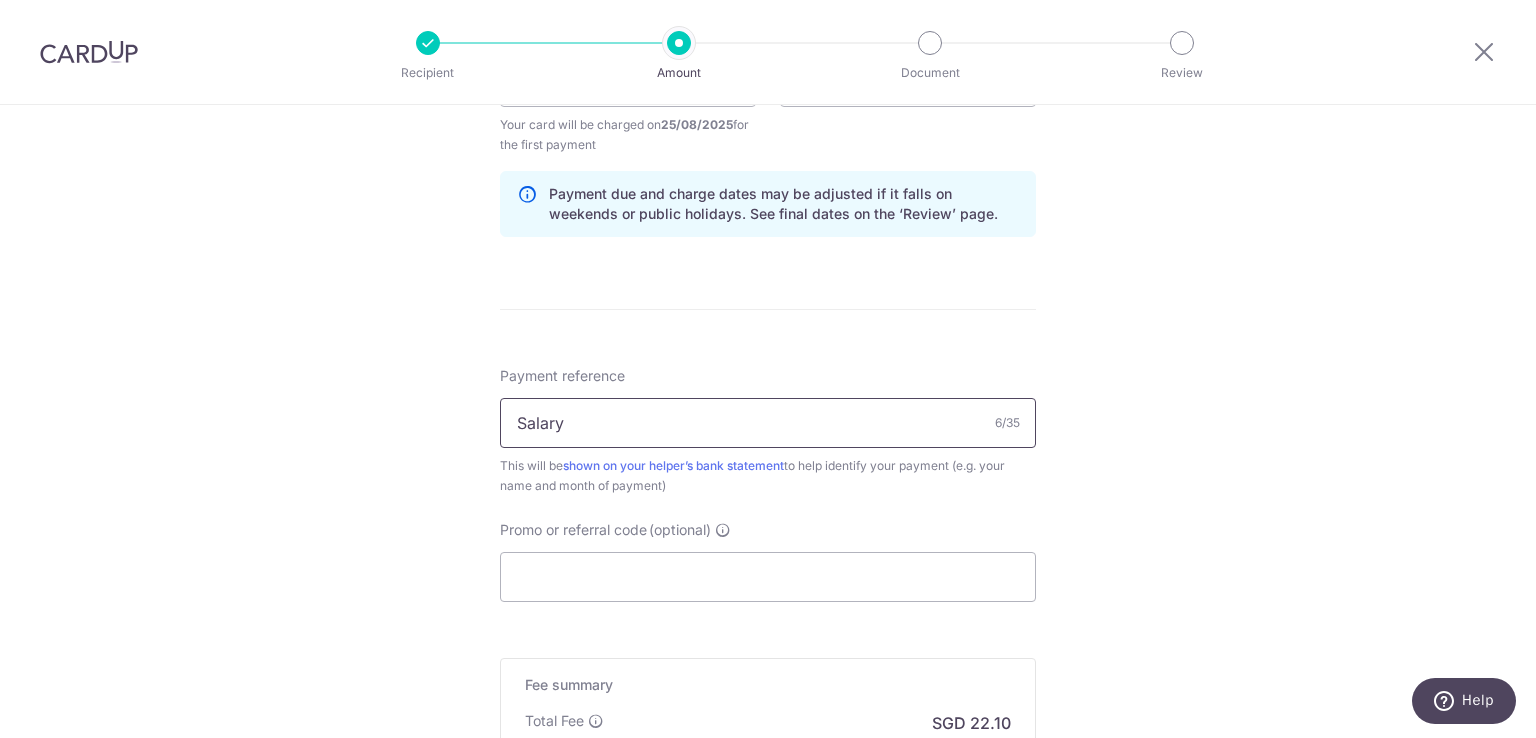 type on "Salary" 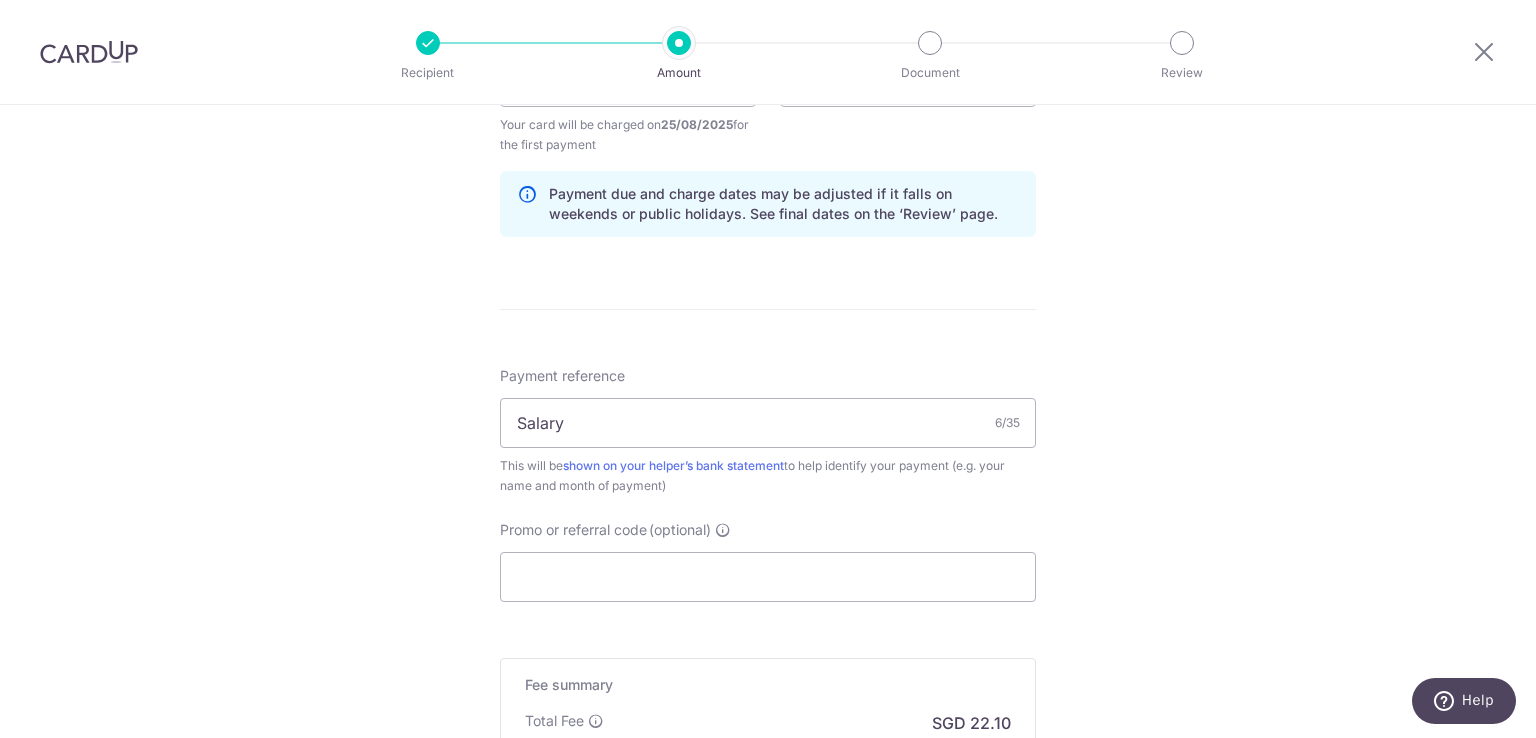 click on "Tell us more about your payment
Enter payment amount
SGD
850.00
850.00
Select Card
**** 2140
Add credit card
Your Cards
**** 2140
**** 1491
Secure 256-bit SSL
Text
New card details
Card
Secure 256-bit SSL" at bounding box center (768, 60) 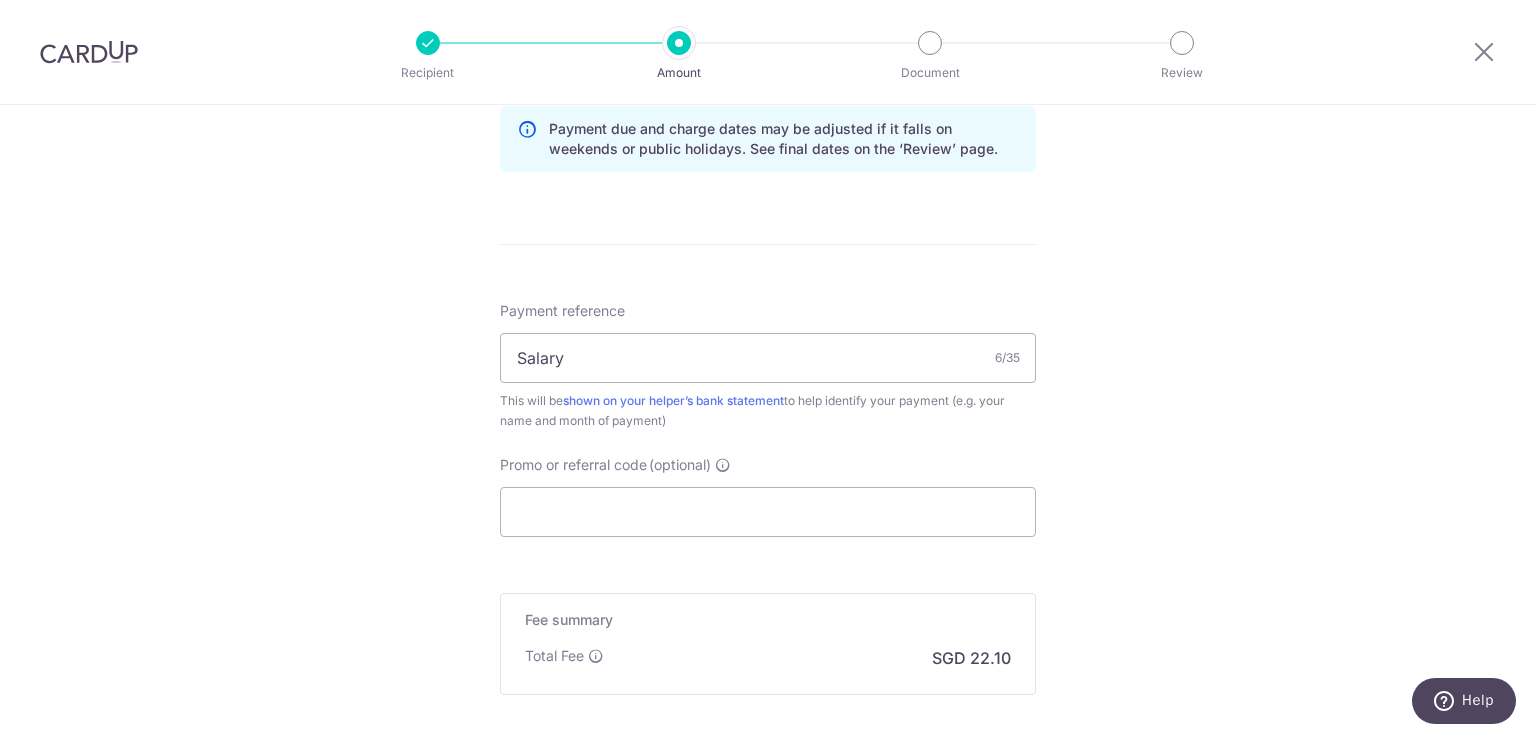 scroll, scrollTop: 1100, scrollLeft: 0, axis: vertical 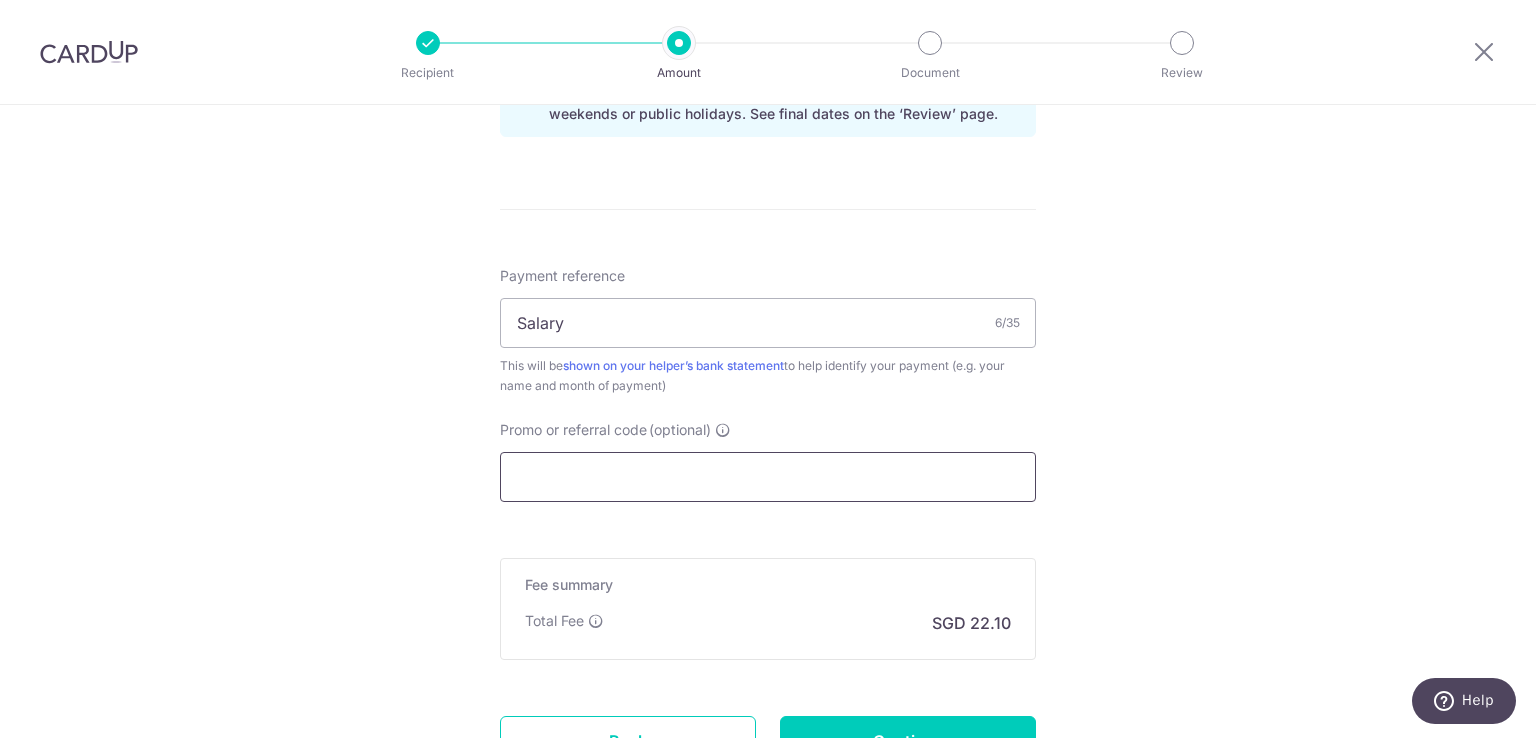 click on "Promo or referral code
(optional)" at bounding box center (768, 477) 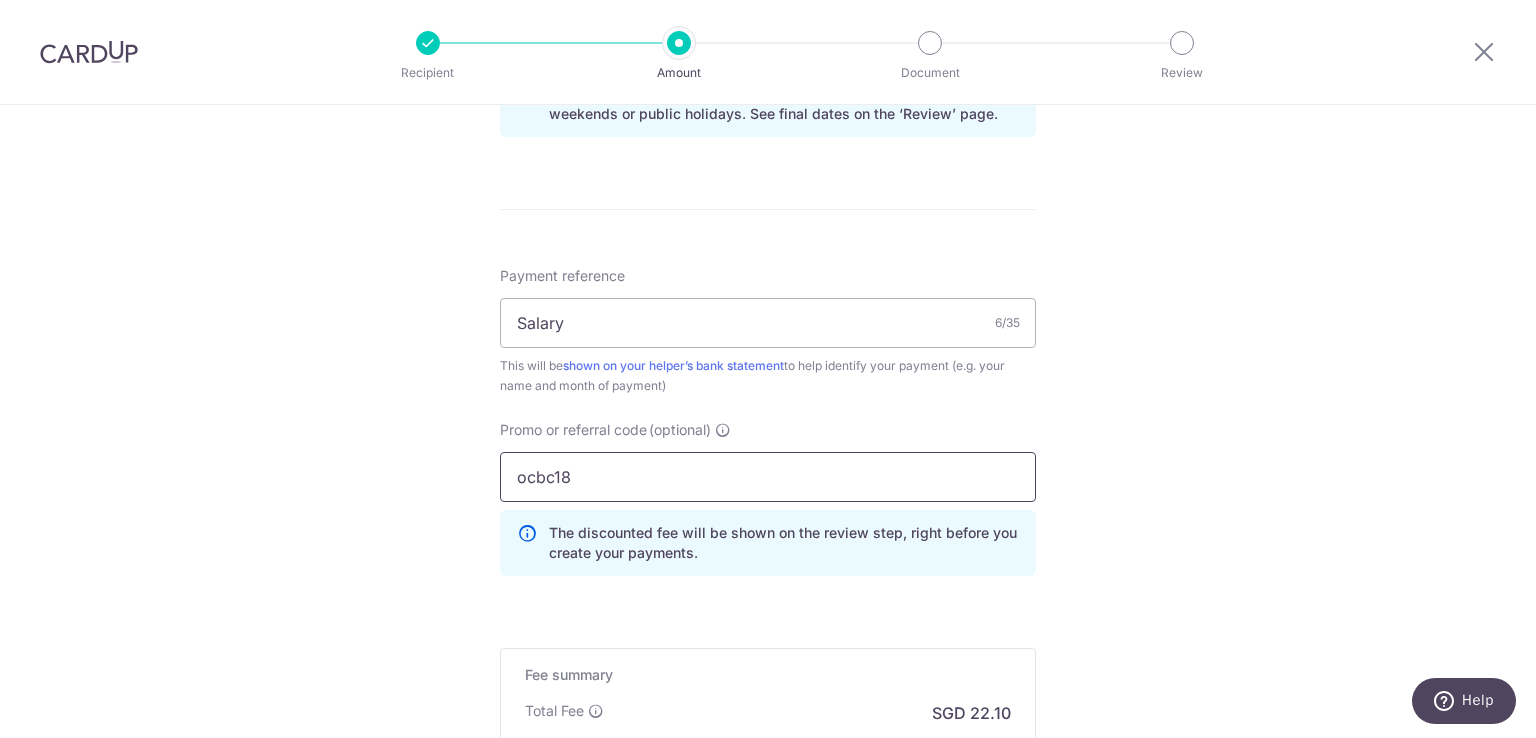 type on "ocbc18" 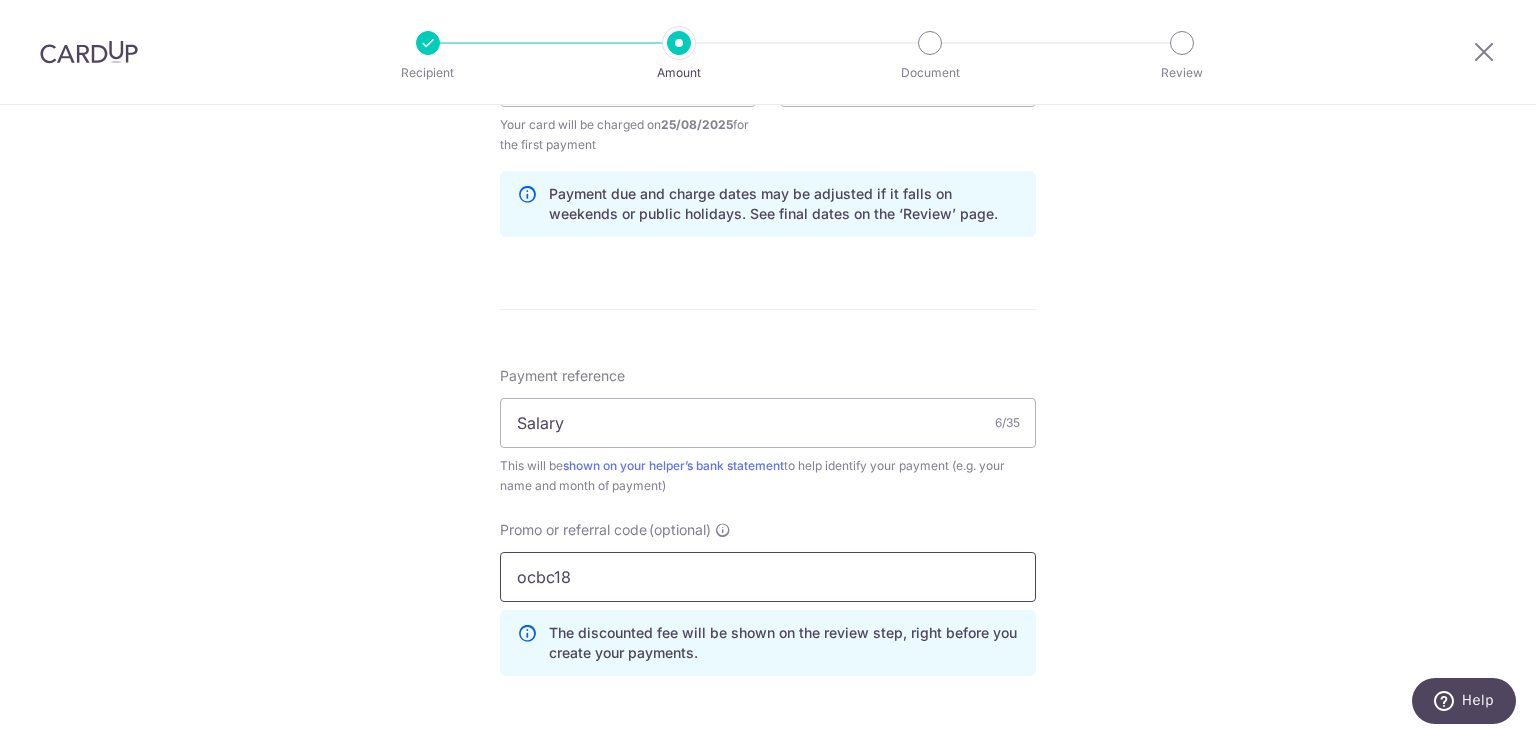 scroll, scrollTop: 1365, scrollLeft: 0, axis: vertical 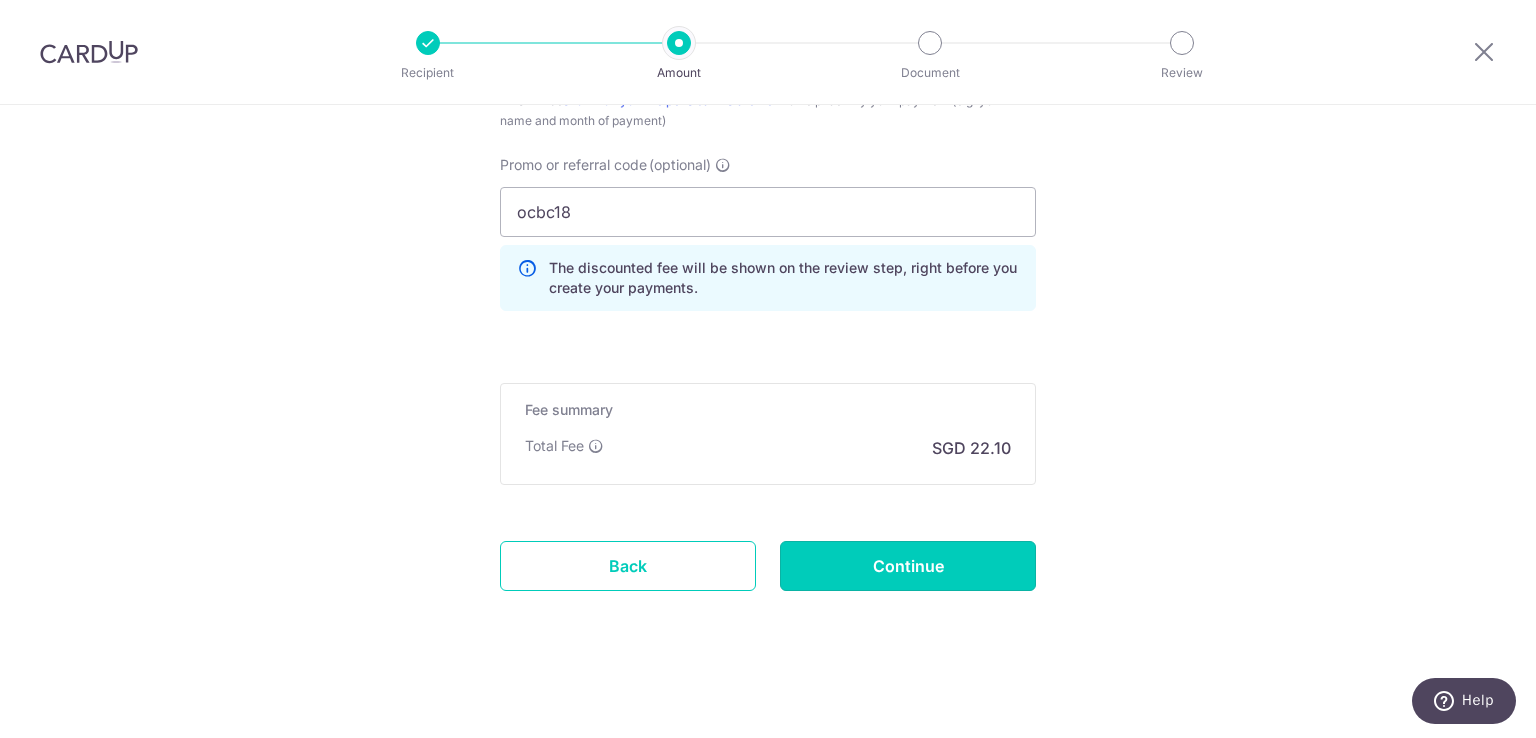 click on "Continue" at bounding box center (908, 566) 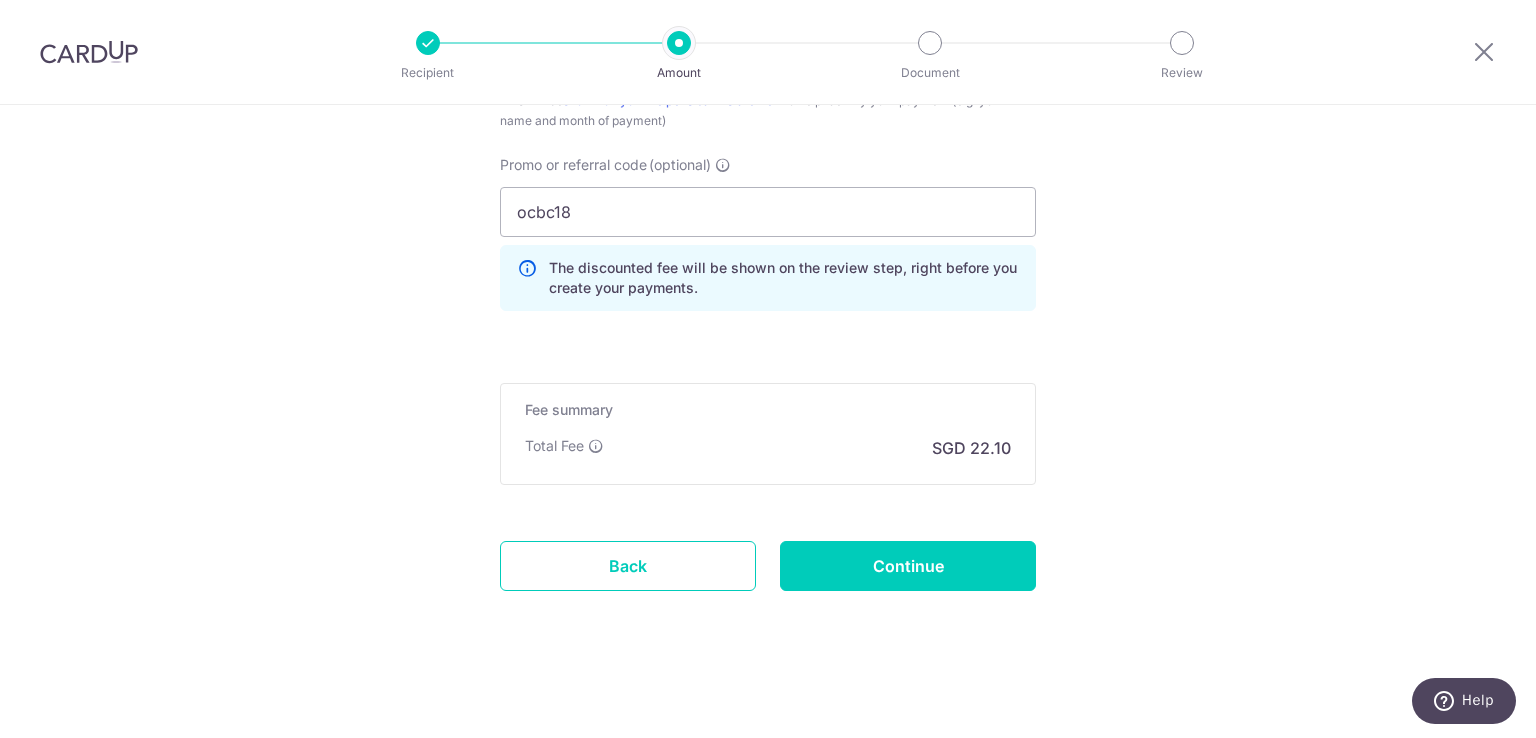 type on "Create Schedule" 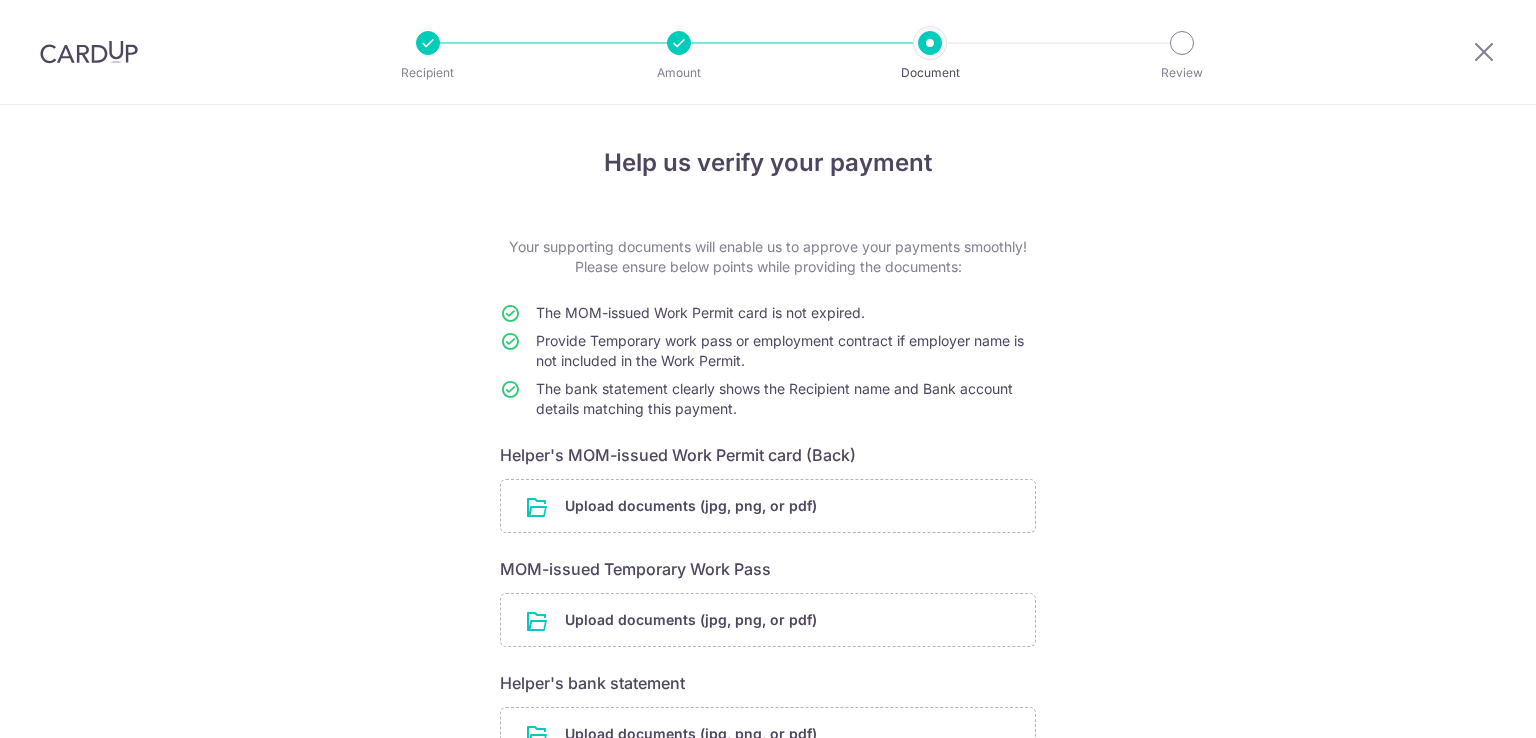 scroll, scrollTop: 0, scrollLeft: 0, axis: both 